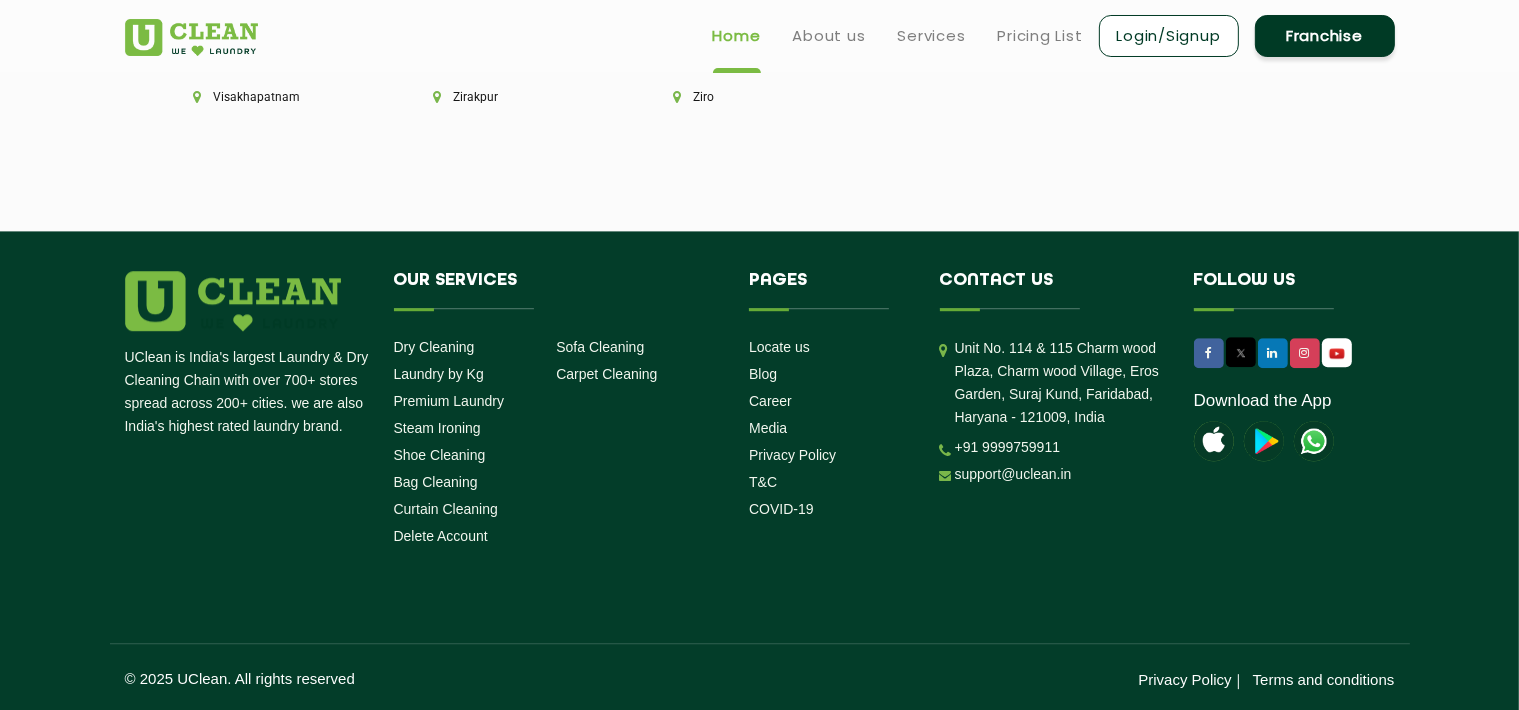 scroll, scrollTop: 5600, scrollLeft: 0, axis: vertical 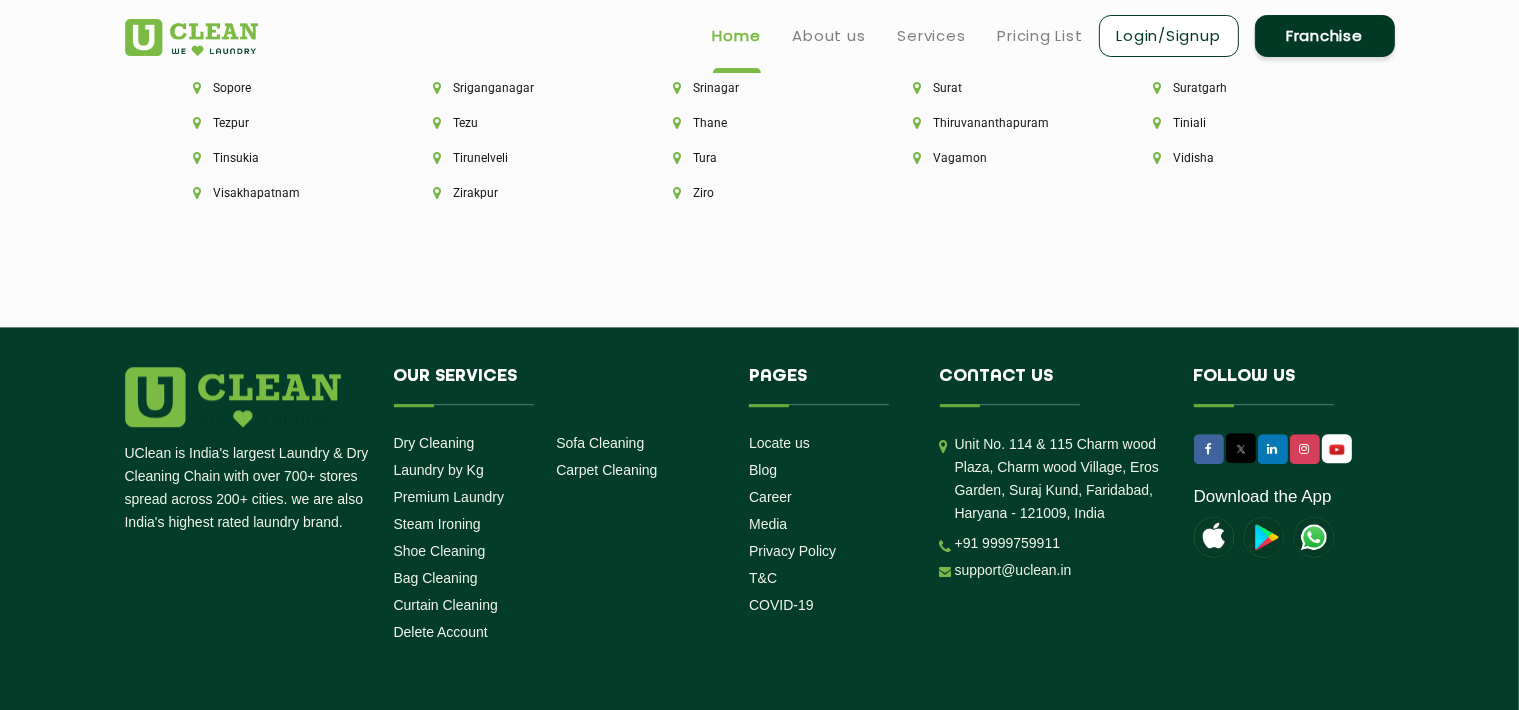 click on "Cities We Deliver to Aalo Agartala Agra Ahmedabad Akola Aligarh Alwar - UClean Select Amravati Aurangabad Ayodhya Bahadurgarh Bahraich Baleswar Baramulla Bareilly Barmer Barpeta Bathinda Belgaum Bengaluru Berhampur Bettiah Bhagalpur Bhilwara Bhiwadi Bhopal Bhubaneshwar Bidar Bikaner Bilaspur Bokaro Bongaigaon Chandigarh Chennai Chitrakoot Cochin Coimbatore Cooch Behar Coonoor Daman Danapur Darrang Daudnagar Dehradun Delhi Deoghar Dhanbad Dharwad Dhule Dibrugarh Digboi Dimapur Dindigul Duliajan Ellenabad Erode Faridabad Gandhidham Gandhinagar Garia Ghaziabad Goa Gohana Golaghat Gonda Gorakhpur Gurugram Guwahati Gwalior Haldwani Hamirpur Hanumangarh Haridwar Hingoli Hojai Howrah Hubli Hyderabad Imphal Indore Itanagar Jagdalpur Jagraon Jaipur Jaipur - Select Jammu Jamshedpur Jehanabad Jhansi Jodhpur Jorhat Kaithal Kakinada Kanpur Kargil Karimganj Kathmandu Kharupetia Khopoli Kochi Kohima Kokapet Kokrajhar Kolhapur Kolkata Kota - Select Kotdwar Krishnanagar Kundli Kurnool Latur Leh Longding Lower Subansiri Manali" 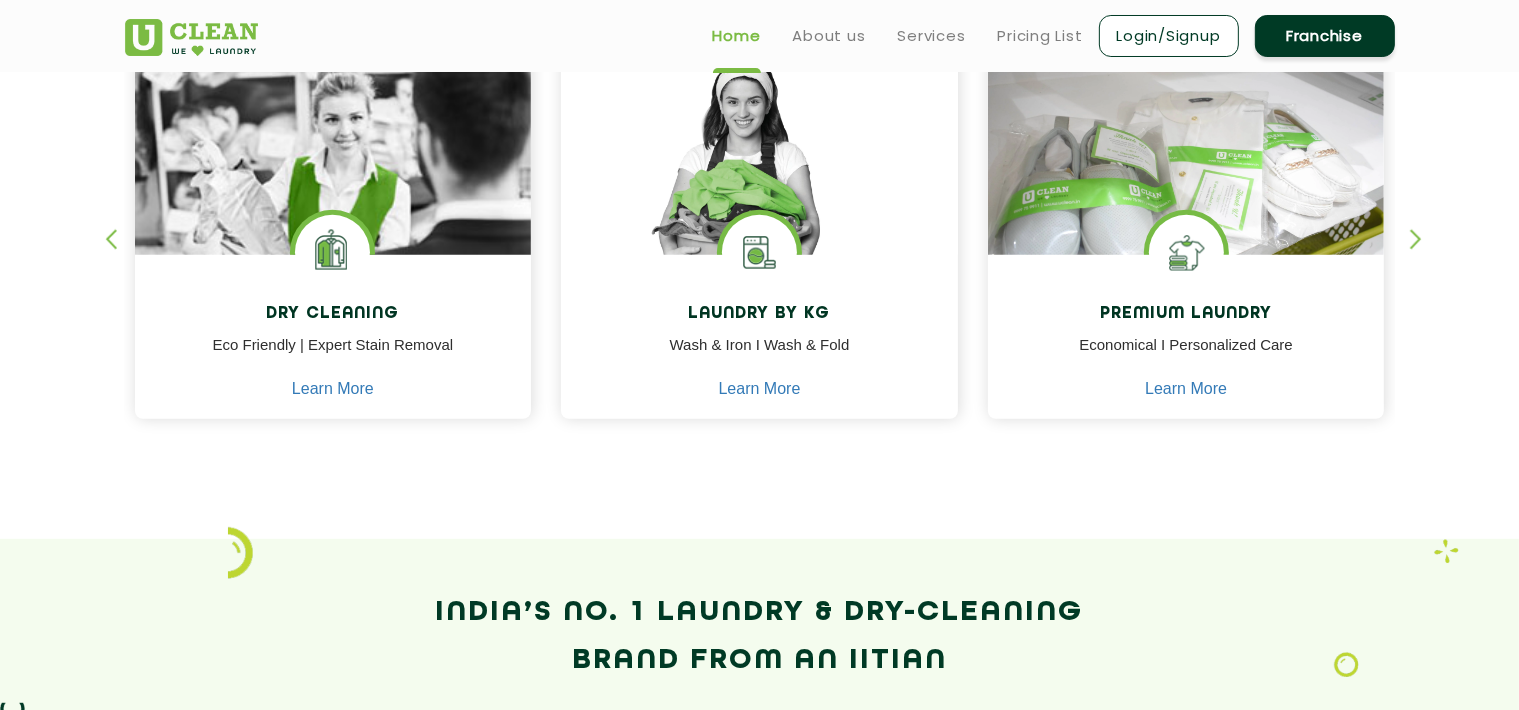 scroll, scrollTop: 800, scrollLeft: 0, axis: vertical 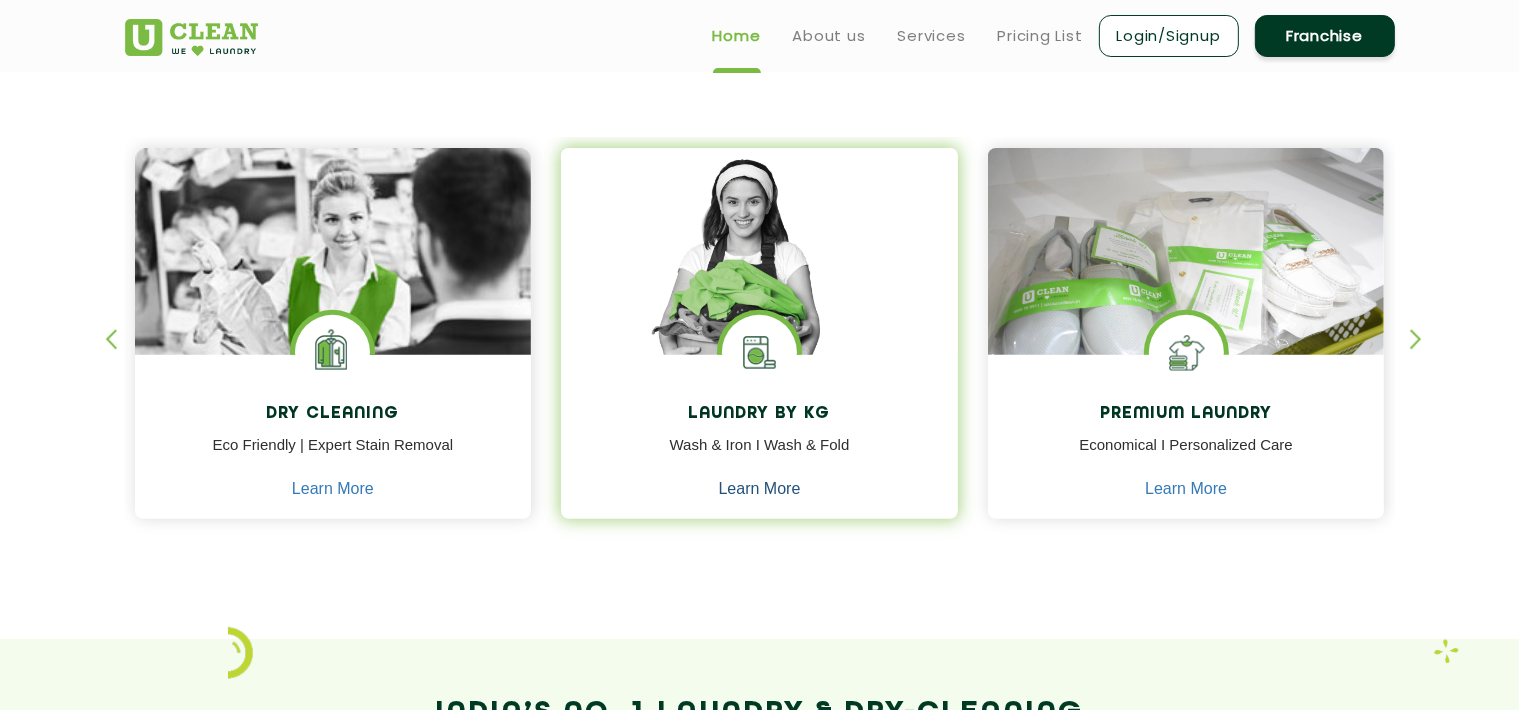 click on "Learn More" at bounding box center (760, 489) 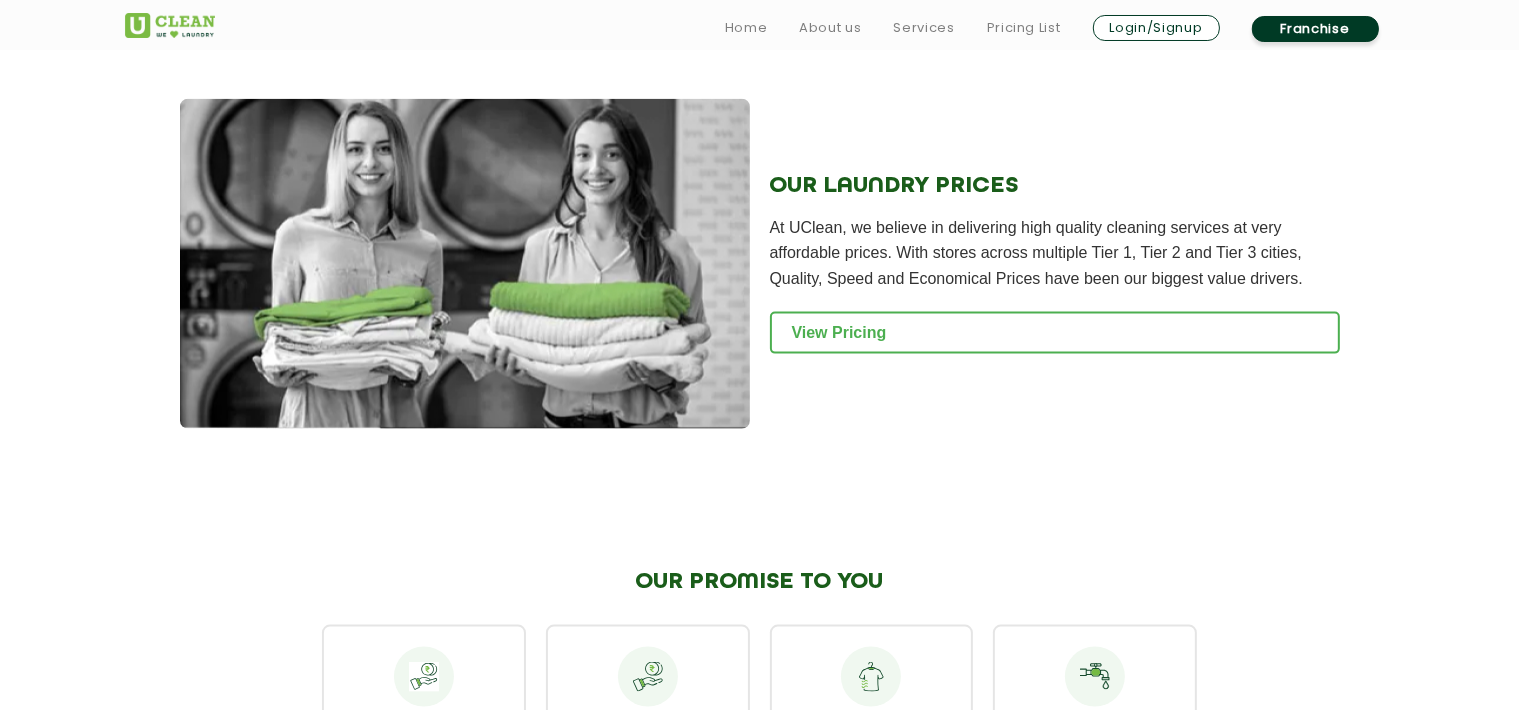 scroll, scrollTop: 2800, scrollLeft: 0, axis: vertical 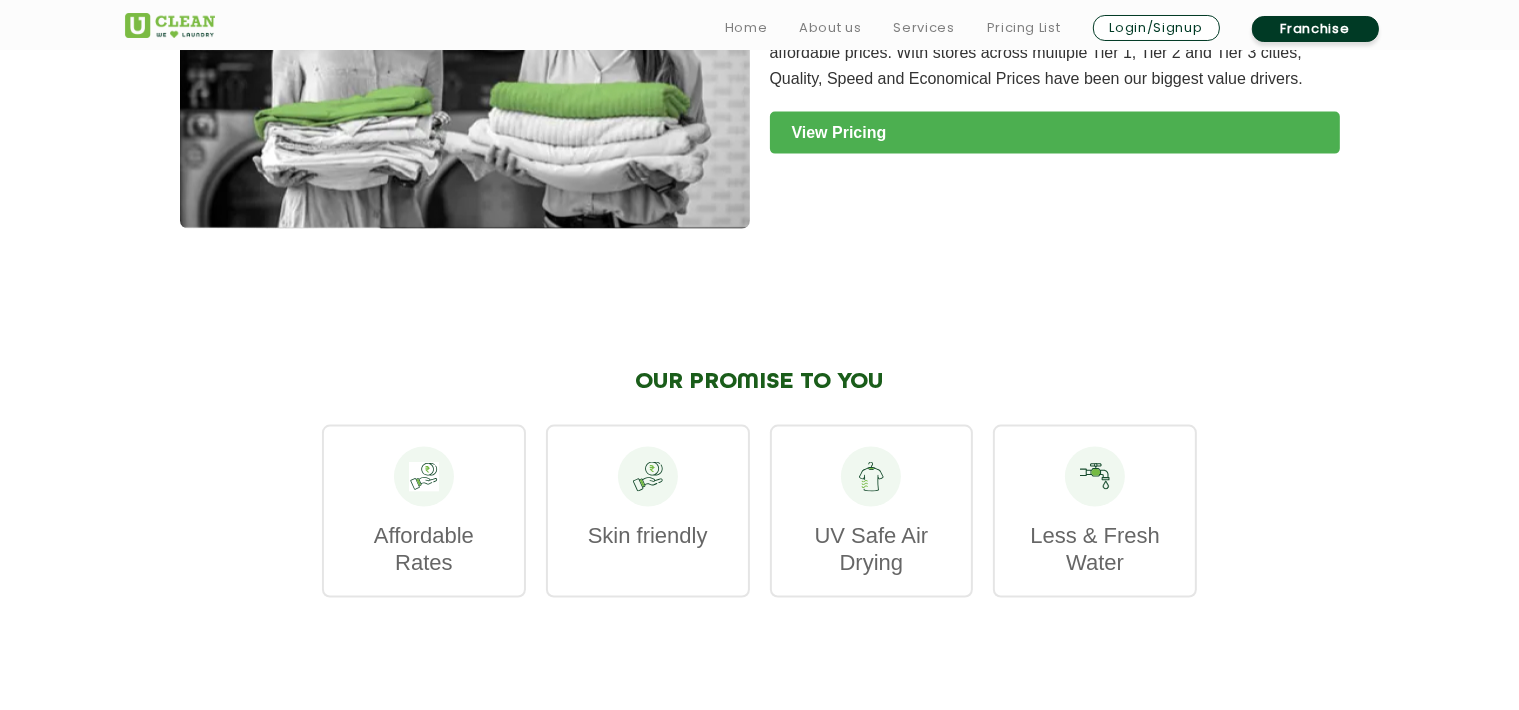 click on "View Pricing" 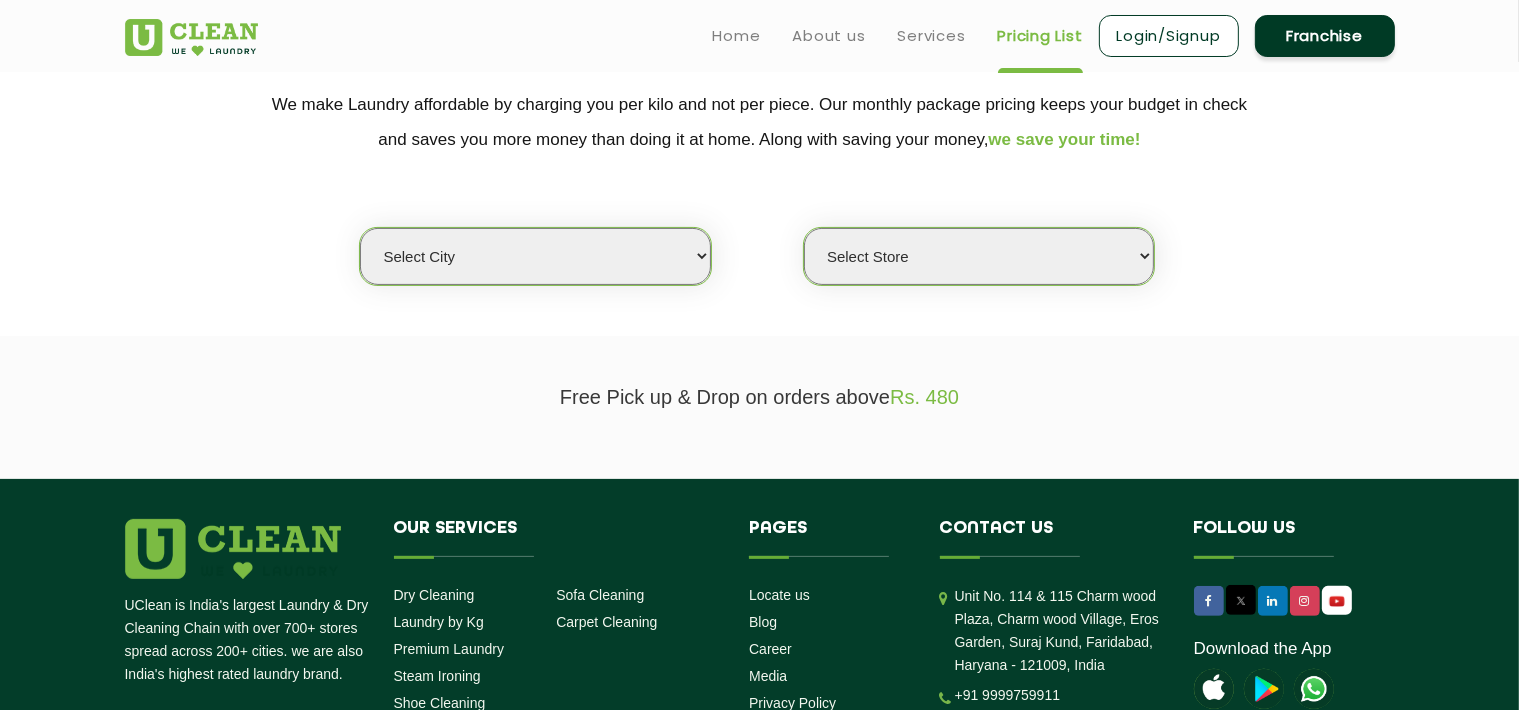 scroll, scrollTop: 300, scrollLeft: 0, axis: vertical 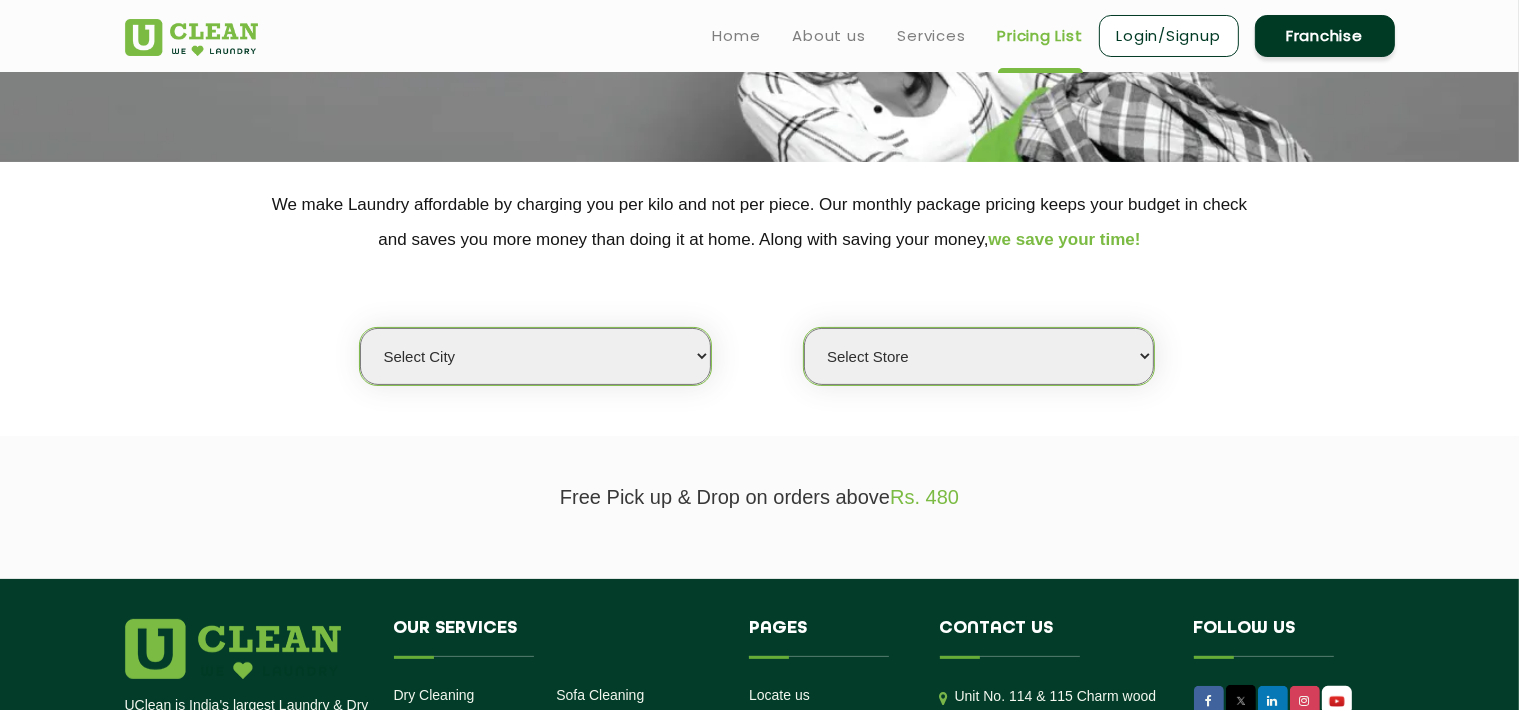click on "Select city Aalo Agartala Agra Ahmedabad Akola Aligarh Alwar - UClean Select Amravati Aurangabad Ayodhya Bahadurgarh Bahraich Baleswar Baramulla Bareilly Barmer Barpeta Bathinda Belgaum Bengaluru Berhampur Bettiah Bhagalpur Bhilwara Bhiwadi Bhopal Bhubaneshwar Bidar Bikaner Bilaspur Bokaro Bongaigaon Chandigarh Chennai Chitrakoot Cochin Coimbatore Cooch Behar Coonoor Daman Danapur Darrang Daudnagar Dehradun Delhi Deoghar Dhanbad Dharwad Dhule Dibrugarh Digboi Dimapur Dindigul Duliajan Ellenabad Erode Faridabad Gandhidham Gandhinagar Garia Ghaziabad Goa Gohana Golaghat Gonda Gorakhpur Gurugram Guwahati Gwalior Haldwani Hamirpur Hanumangarh Haridwar Hingoli Hojai Howrah Hubli Hyderabad Imphal Indore Itanagar Jagdalpur Jagraon Jaipur Jaipur - Select Jammu Jamshedpur Jehanabad Jhansi Jodhpur Jorhat Kaithal Kakinada Kanpur Kargil Karimganj Kathmandu Kharupetia Khopoli Kochi Kohima Kokapet Kokrajhar Kolhapur Kolkata Kota - Select Kotdwar Krishnanagar Kundli Kurnool Latur Leh Longding Lower Subansiri Lucknow Madurai" at bounding box center (535, 356) 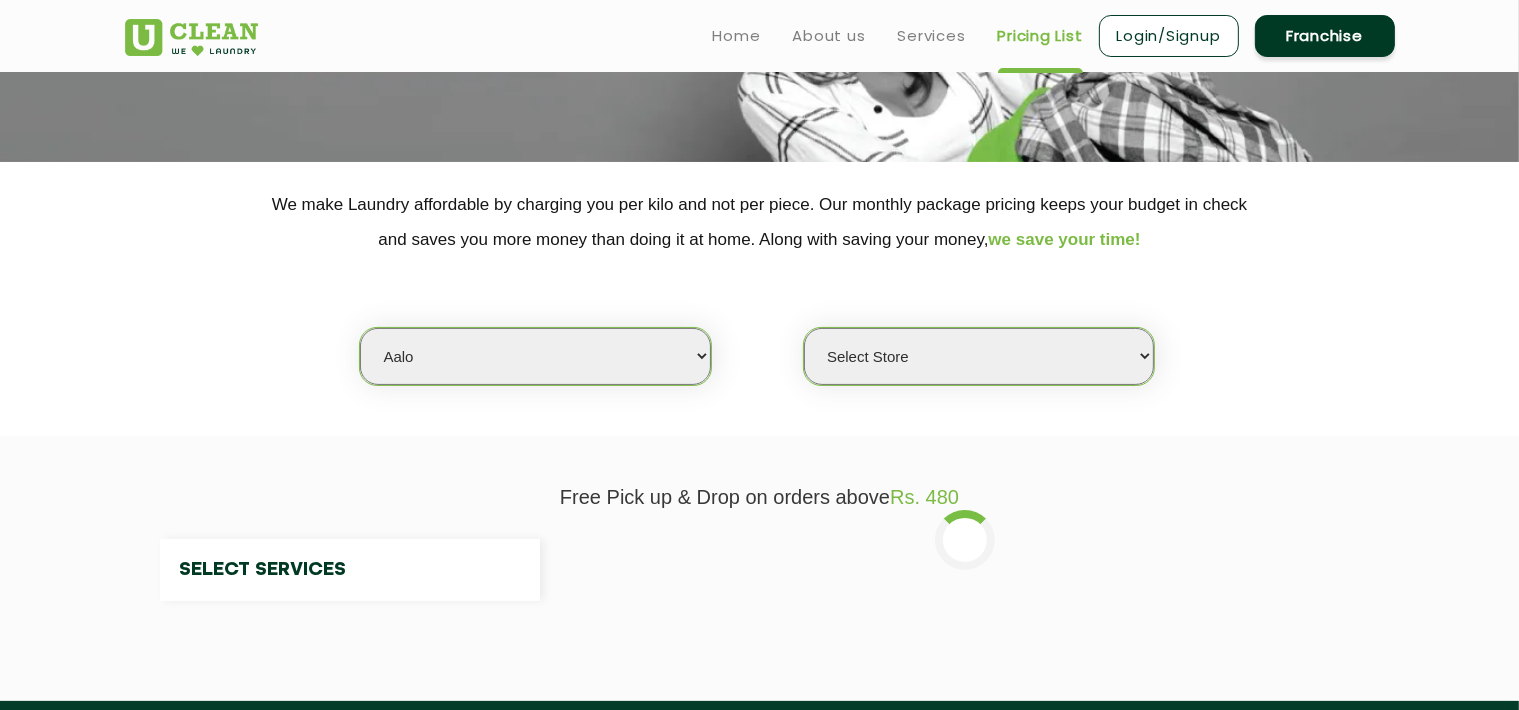 click on "Select city Aalo Agartala Agra Ahmedabad Akola Aligarh Alwar - UClean Select Amravati Aurangabad Ayodhya Bahadurgarh Bahraich Baleswar Baramulla Bareilly Barmer Barpeta Bathinda Belgaum Bengaluru Berhampur Bettiah Bhagalpur Bhilwara Bhiwadi Bhopal Bhubaneshwar Bidar Bikaner Bilaspur Bokaro Bongaigaon Chandigarh Chennai Chitrakoot Cochin Coimbatore Cooch Behar Coonoor Daman Danapur Darrang Daudnagar Dehradun Delhi Deoghar Dhanbad Dharwad Dhule Dibrugarh Digboi Dimapur Dindigul Duliajan Ellenabad Erode Faridabad Gandhidham Gandhinagar Garia Ghaziabad Goa Gohana Golaghat Gonda Gorakhpur Gurugram Guwahati Gwalior Haldwani Hamirpur Hanumangarh Haridwar Hingoli Hojai Howrah Hubli Hyderabad Imphal Indore Itanagar Jagdalpur Jagraon Jaipur Jaipur - Select Jammu Jamshedpur Jehanabad Jhansi Jodhpur Jorhat Kaithal Kakinada Kanpur Kargil Karimganj Kathmandu Kharupetia Khopoli Kochi Kohima Kokapet Kokrajhar Kolhapur Kolkata Kota - Select Kotdwar Krishnanagar Kundli Kurnool Latur Leh Longding Lower Subansiri Lucknow Madurai" at bounding box center (535, 356) 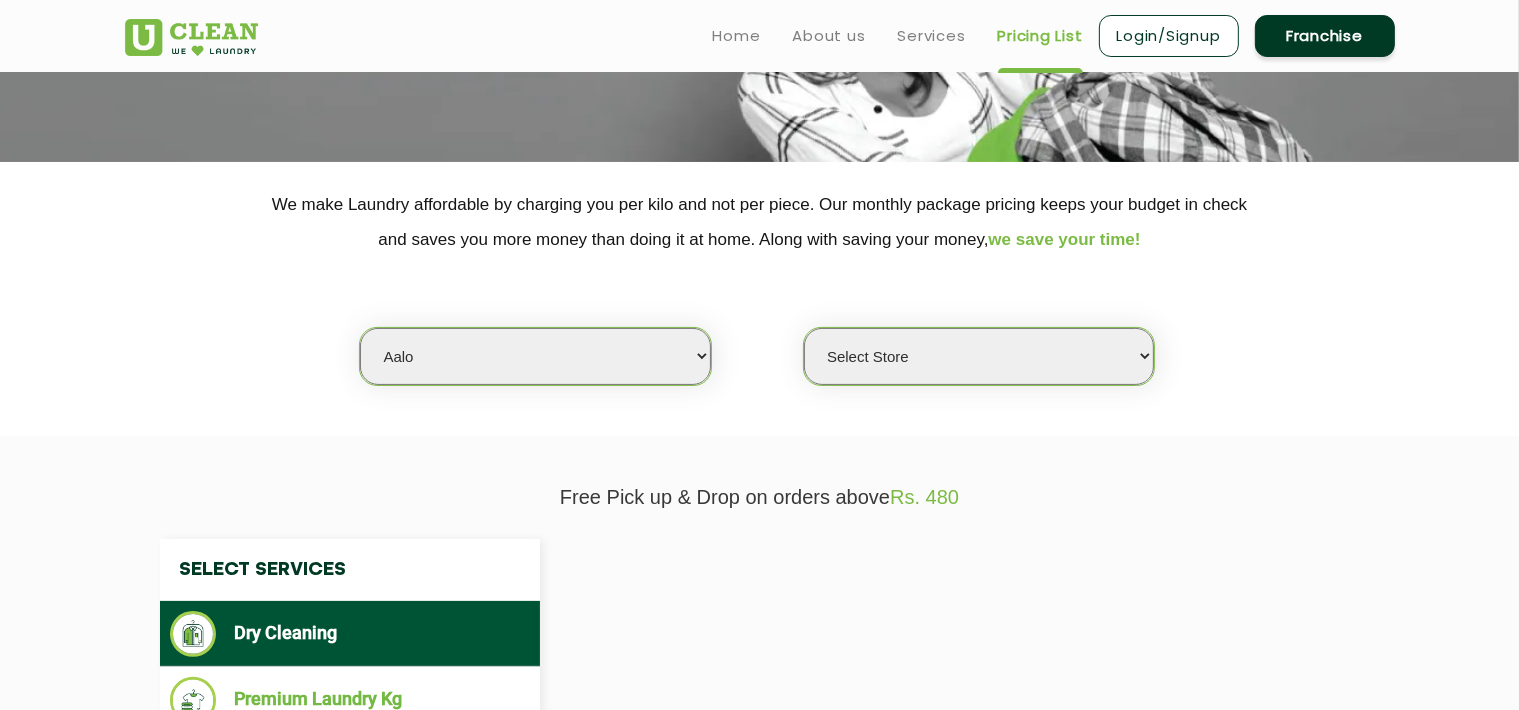 select on "0" 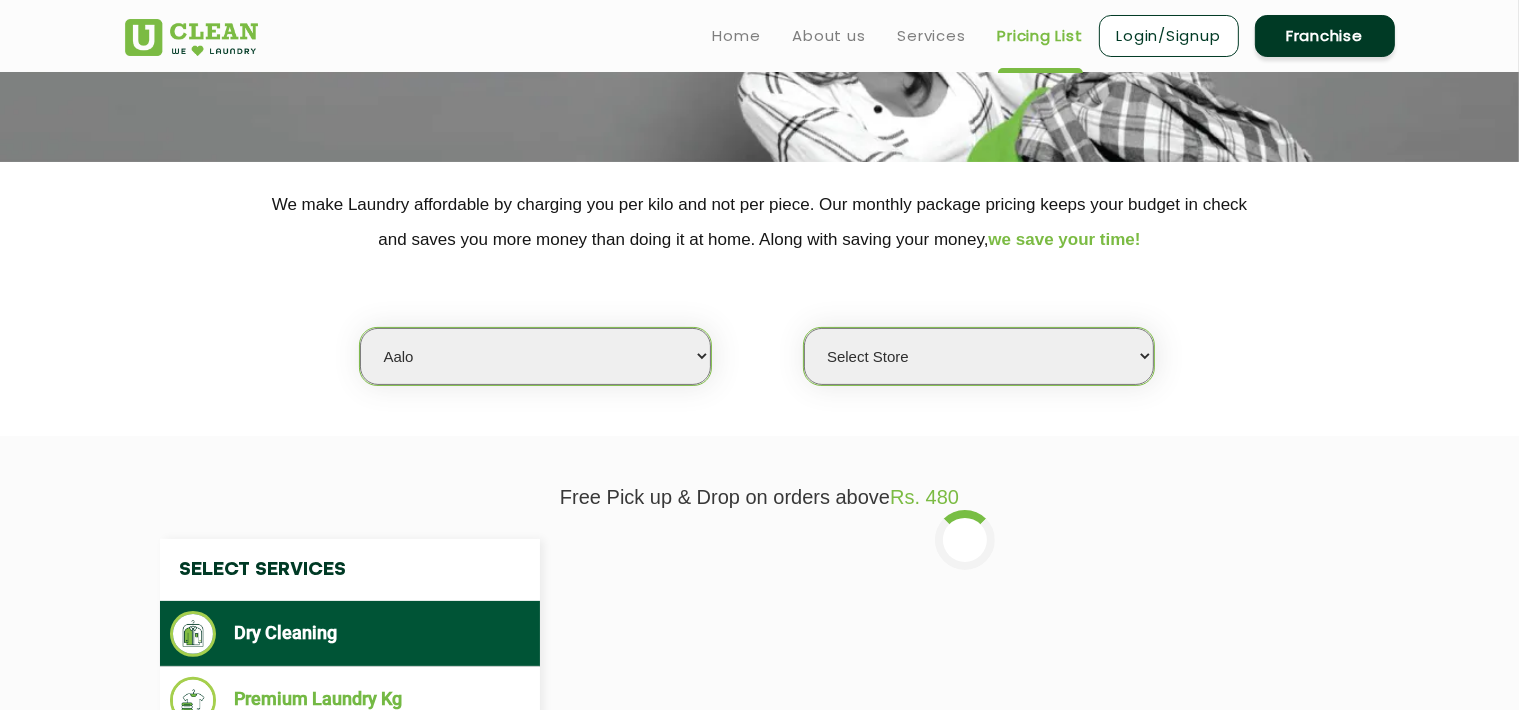 click on "Select city Aalo Agartala Agra Ahmedabad Akola Aligarh Alwar - UClean Select Amravati Aurangabad Ayodhya Bahadurgarh Bahraich Baleswar Baramulla Bareilly Barmer Barpeta Bathinda Belgaum Bengaluru Berhampur Bettiah Bhagalpur Bhilwara Bhiwadi Bhopal Bhubaneshwar Bidar Bikaner Bilaspur Bokaro Bongaigaon Chandigarh Chennai Chitrakoot Cochin Coimbatore Cooch Behar Coonoor Daman Danapur Darrang Daudnagar Dehradun Delhi Deoghar Dhanbad Dharwad Dhule Dibrugarh Digboi Dimapur Dindigul Duliajan Ellenabad Erode Faridabad Gandhidham Gandhinagar Garia Ghaziabad Goa Gohana Golaghat Gonda Gorakhpur Gurugram Guwahati Gwalior Haldwani Hamirpur Hanumangarh Haridwar Hingoli Hojai Howrah Hubli Hyderabad Imphal Indore Itanagar Jagdalpur Jagraon Jaipur Jaipur - Select Jammu Jamshedpur Jehanabad Jhansi Jodhpur Jorhat Kaithal Kakinada Kanpur Kargil Karimganj Kathmandu Kharupetia Khopoli Kochi Kohima Kokapet Kokrajhar Kolhapur Kolkata Kota - Select Kotdwar Krishnanagar Kundli Kurnool Latur Leh Longding Lower Subansiri Lucknow Madurai" at bounding box center (535, 356) 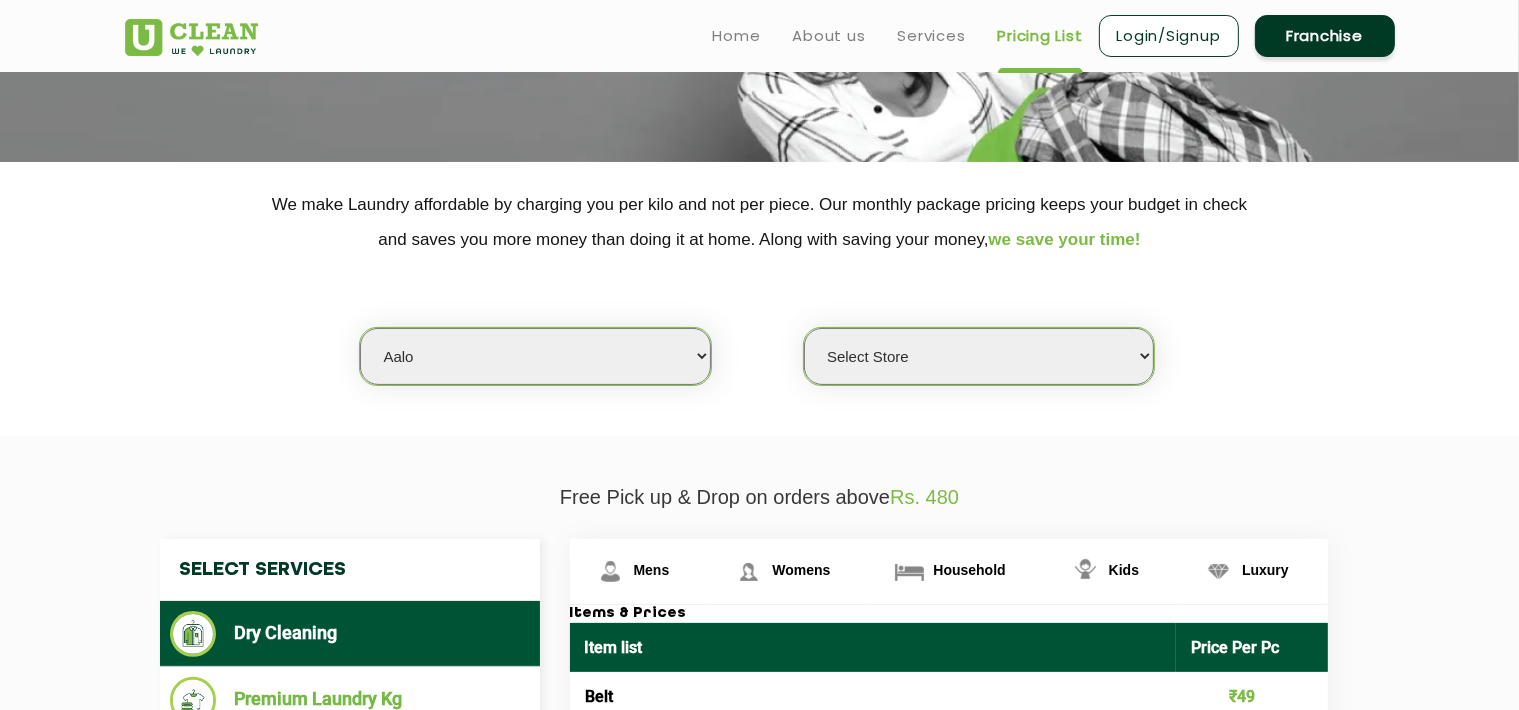 select on "139" 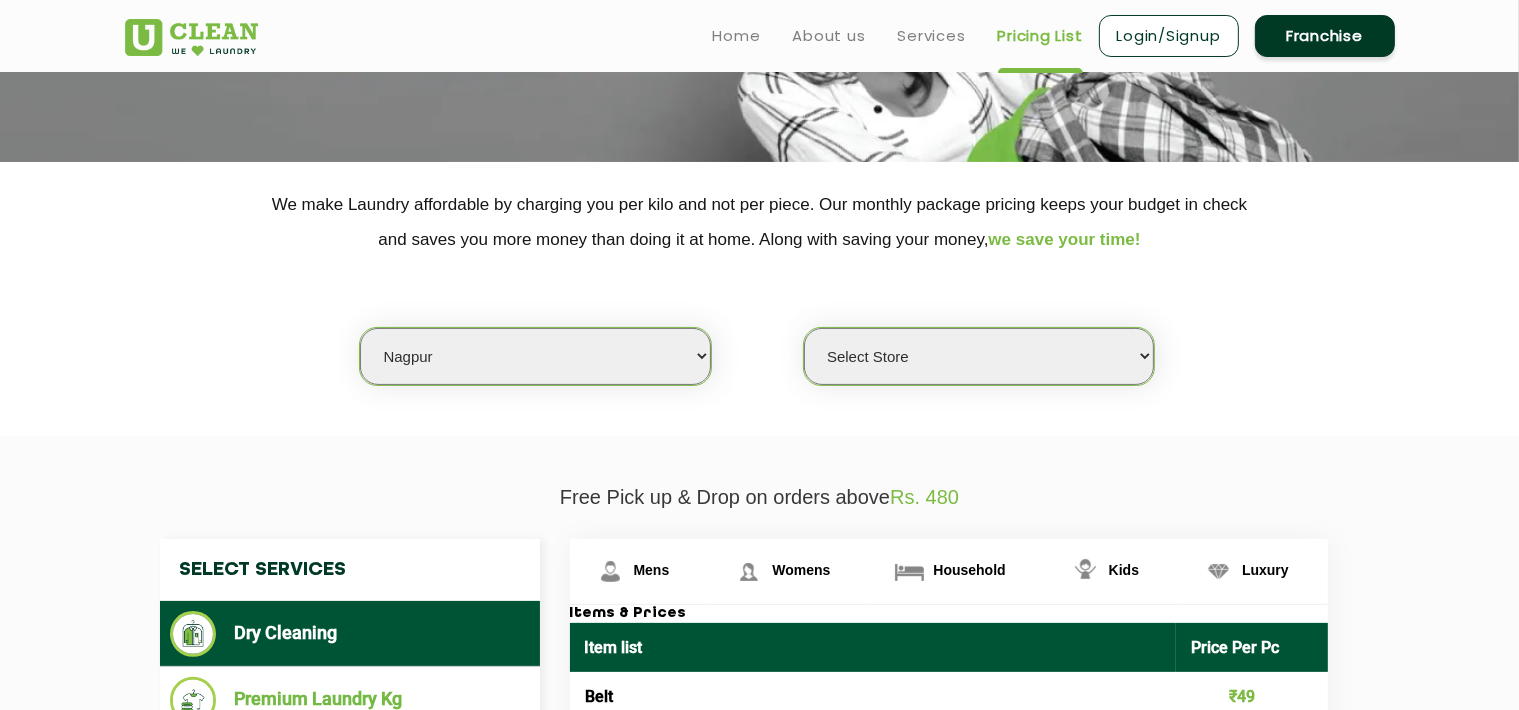click on "Select city Aalo Agartala Agra Ahmedabad Akola Aligarh Alwar - UClean Select Amravati Aurangabad Ayodhya Bahadurgarh Bahraich Baleswar Baramulla Bareilly Barmer Barpeta Bathinda Belgaum Bengaluru Berhampur Bettiah Bhagalpur Bhilwara Bhiwadi Bhopal Bhubaneshwar Bidar Bikaner Bilaspur Bokaro Bongaigaon Chandigarh Chennai Chitrakoot Cochin Coimbatore Cooch Behar Coonoor Daman Danapur Darrang Daudnagar Dehradun Delhi Deoghar Dhanbad Dharwad Dhule Dibrugarh Digboi Dimapur Dindigul Duliajan Ellenabad Erode Faridabad Gandhidham Gandhinagar Garia Ghaziabad Goa Gohana Golaghat Gonda Gorakhpur Gurugram Guwahati Gwalior Haldwani Hamirpur Hanumangarh Haridwar Hingoli Hojai Howrah Hubli Hyderabad Imphal Indore Itanagar Jagdalpur Jagraon Jaipur Jaipur - Select Jammu Jamshedpur Jehanabad Jhansi Jodhpur Jorhat Kaithal Kakinada Kanpur Kargil Karimganj Kathmandu Kharupetia Khopoli Kochi Kohima Kokapet Kokrajhar Kolhapur Kolkata Kota - Select Kotdwar Krishnanagar Kundli Kurnool Latur Leh Longding Lower Subansiri Lucknow Madurai" at bounding box center [535, 356] 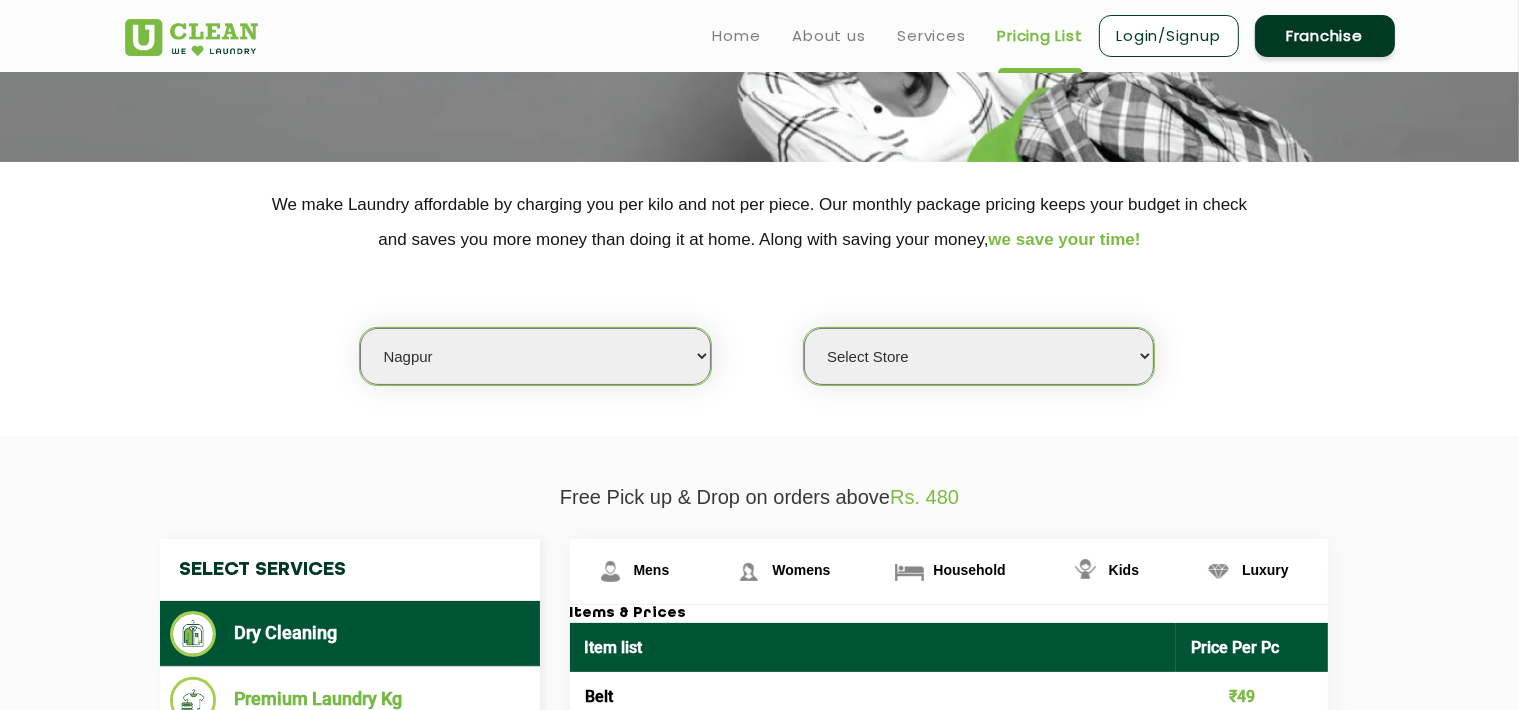 click on "Select Store UClean Laxmi Nagar" at bounding box center [979, 356] 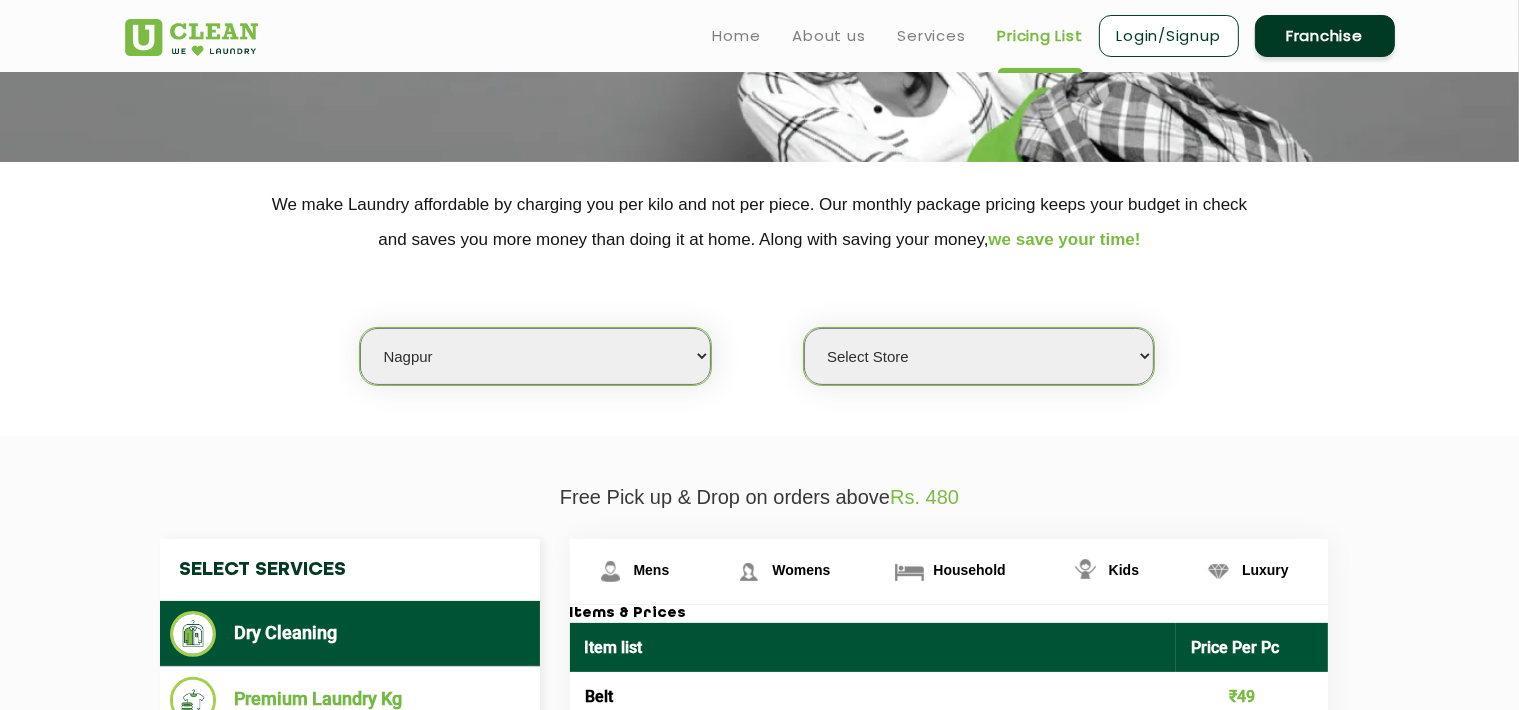 select on "403" 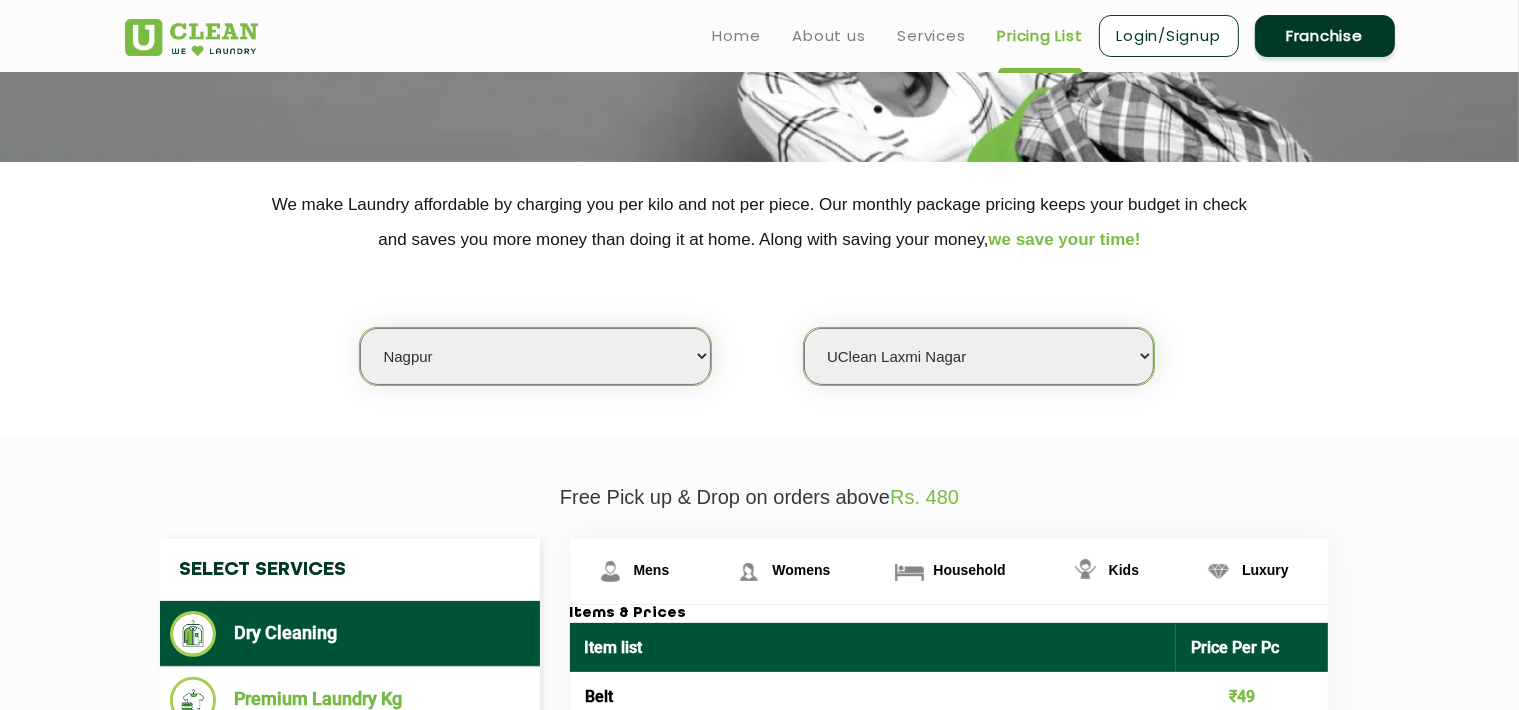click on "Select Store UClean Laxmi Nagar" at bounding box center (979, 356) 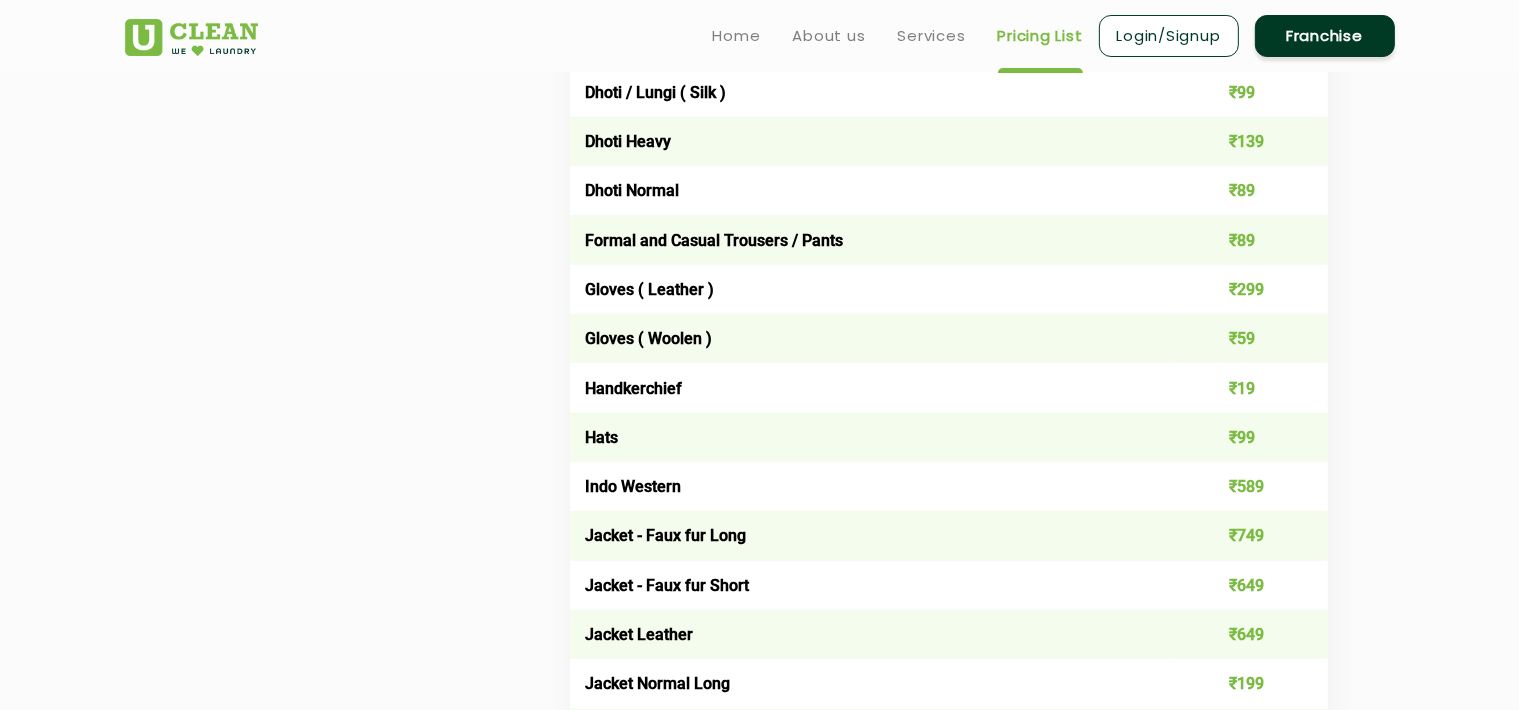 scroll, scrollTop: 700, scrollLeft: 0, axis: vertical 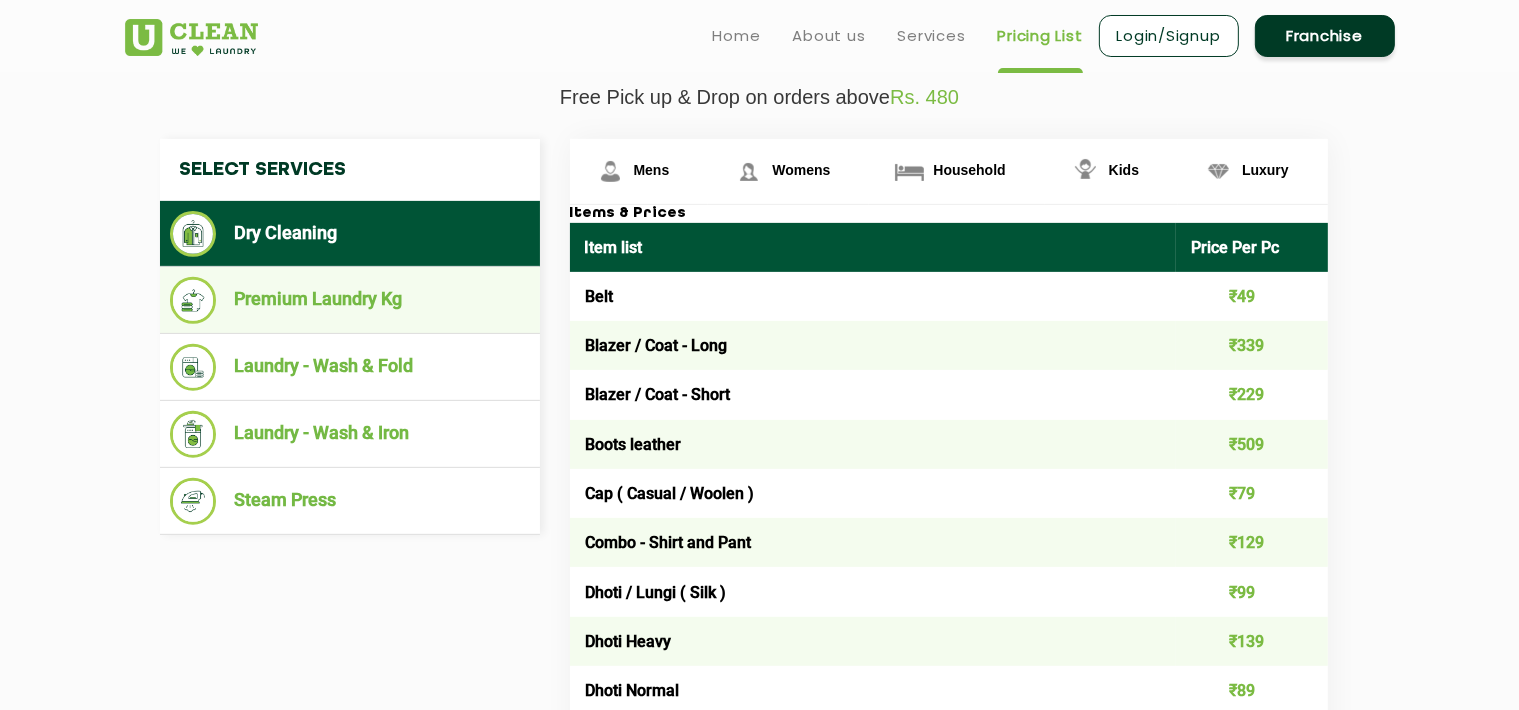 click on "Premium Laundry Kg" at bounding box center (350, 300) 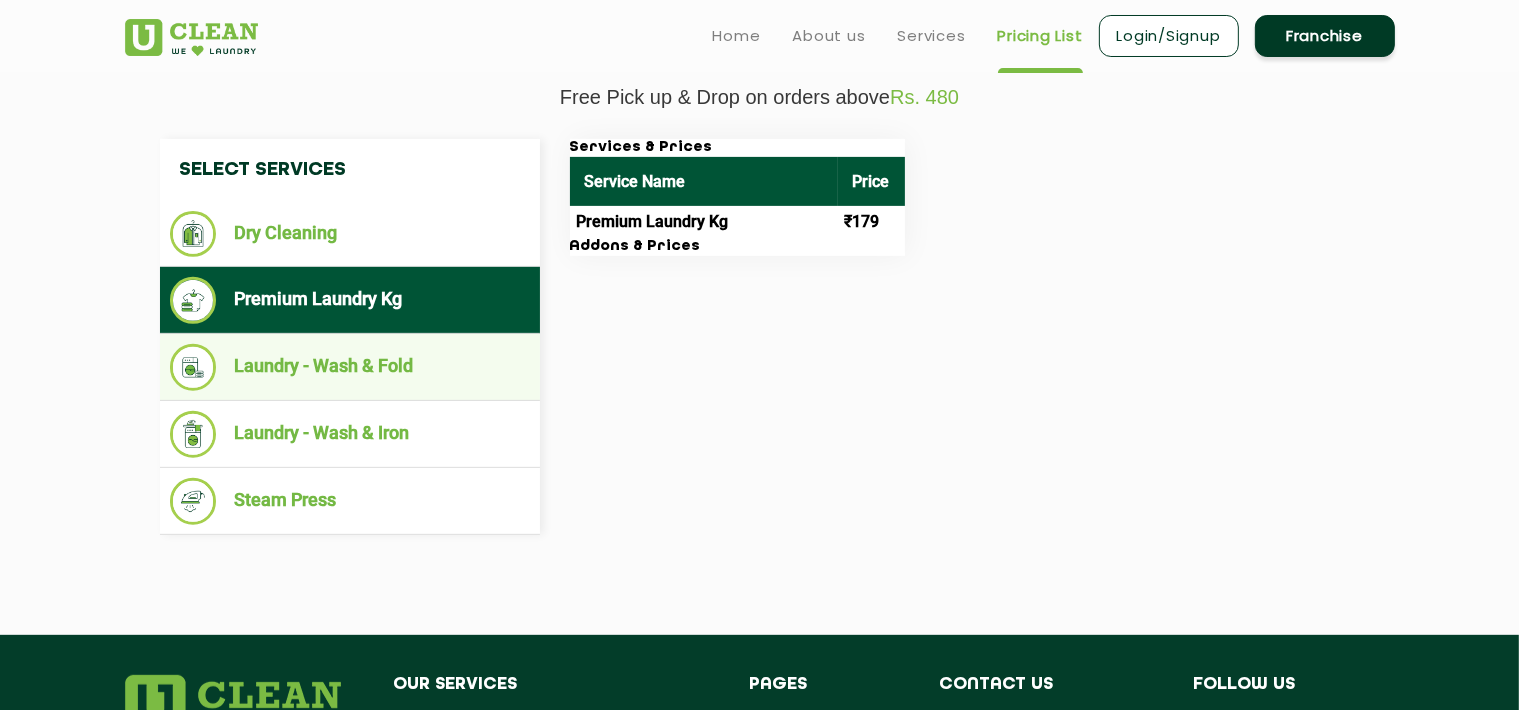 click on "Laundry - Wash & Fold" at bounding box center (350, 367) 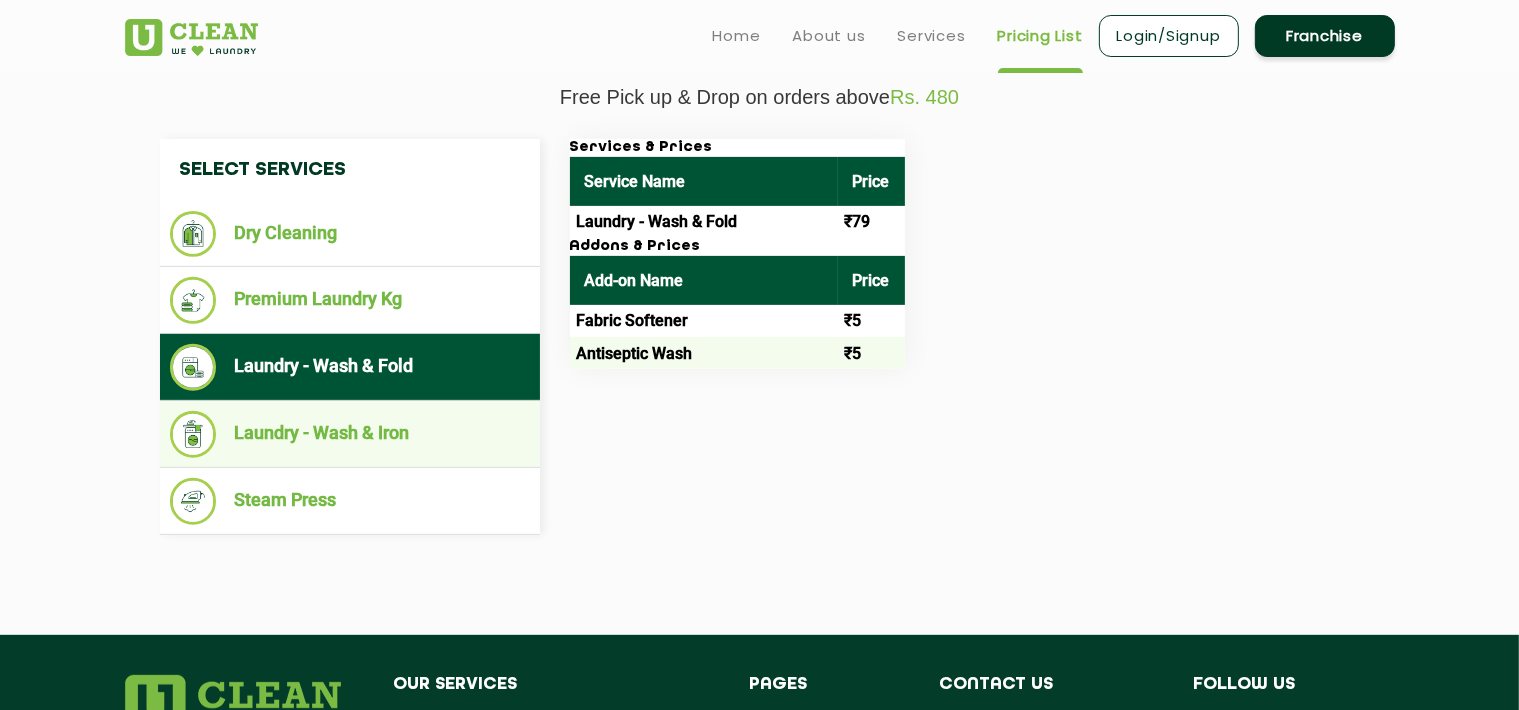 click on "Laundry - Wash & Iron" at bounding box center (350, 434) 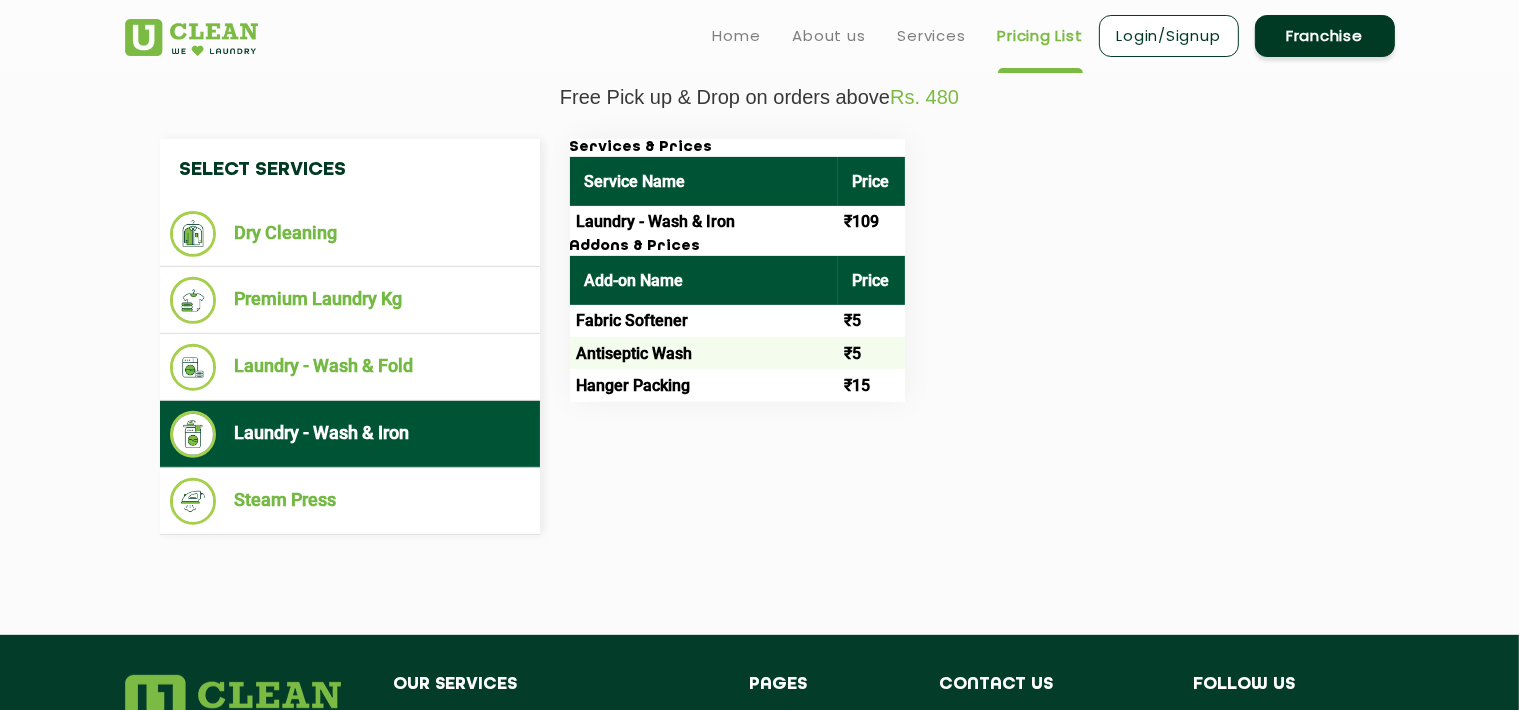 scroll, scrollTop: 800, scrollLeft: 0, axis: vertical 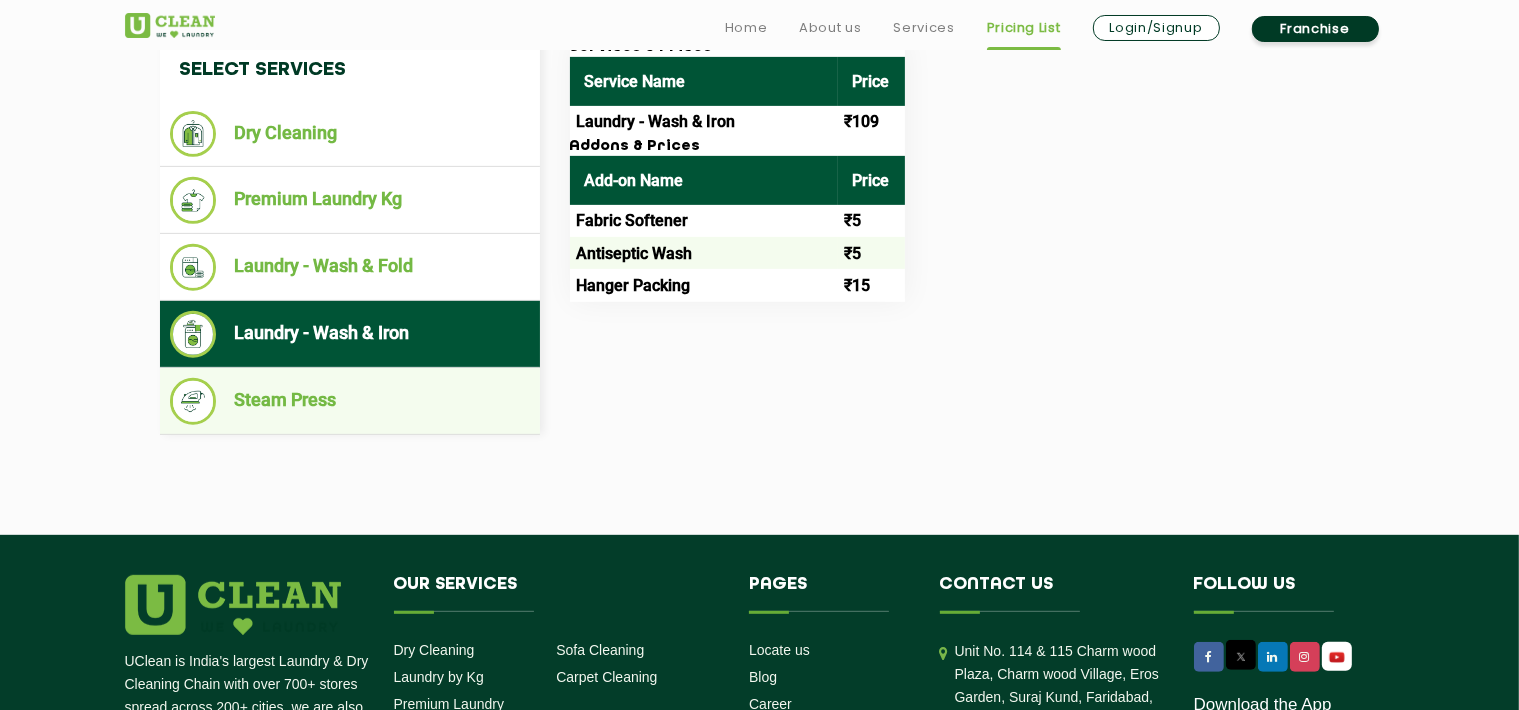 click on "Steam Press" at bounding box center [350, 401] 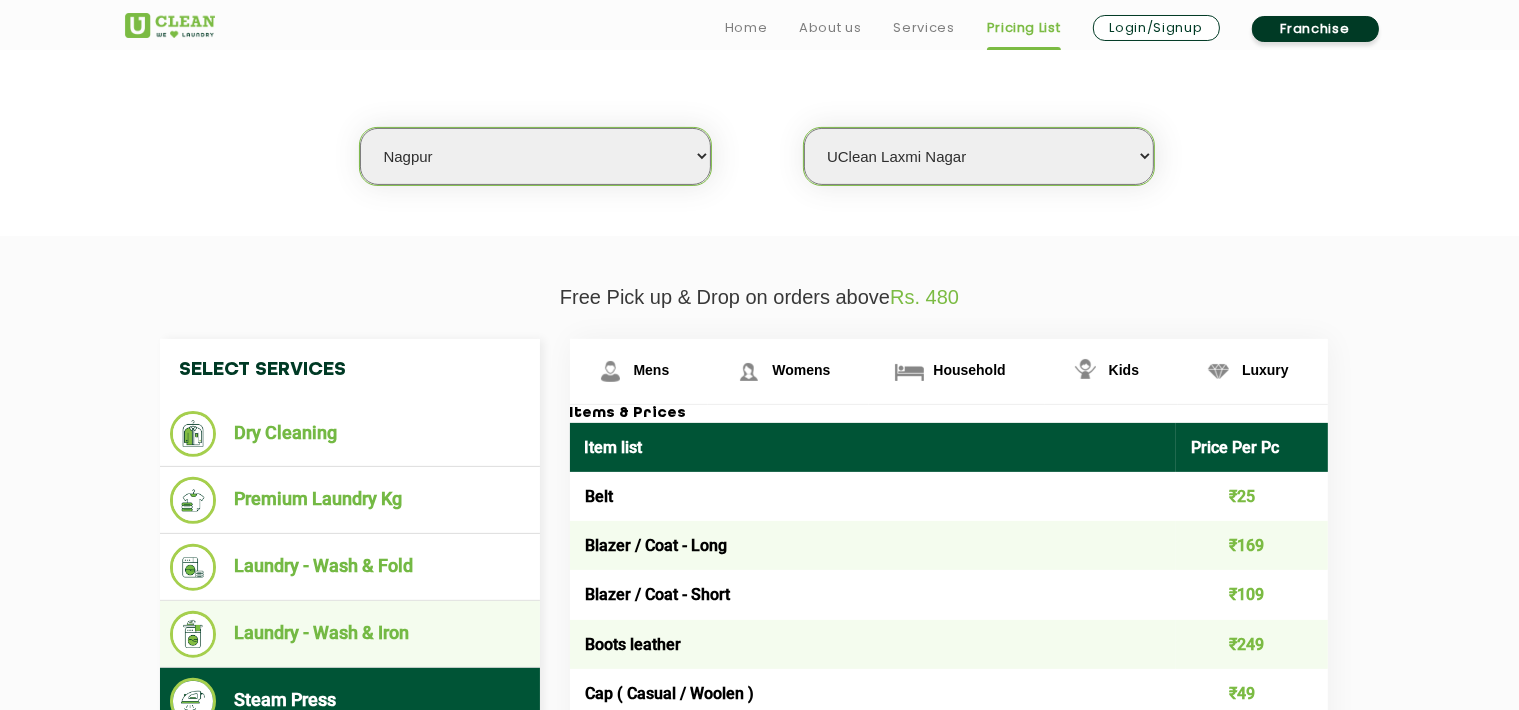 scroll, scrollTop: 600, scrollLeft: 0, axis: vertical 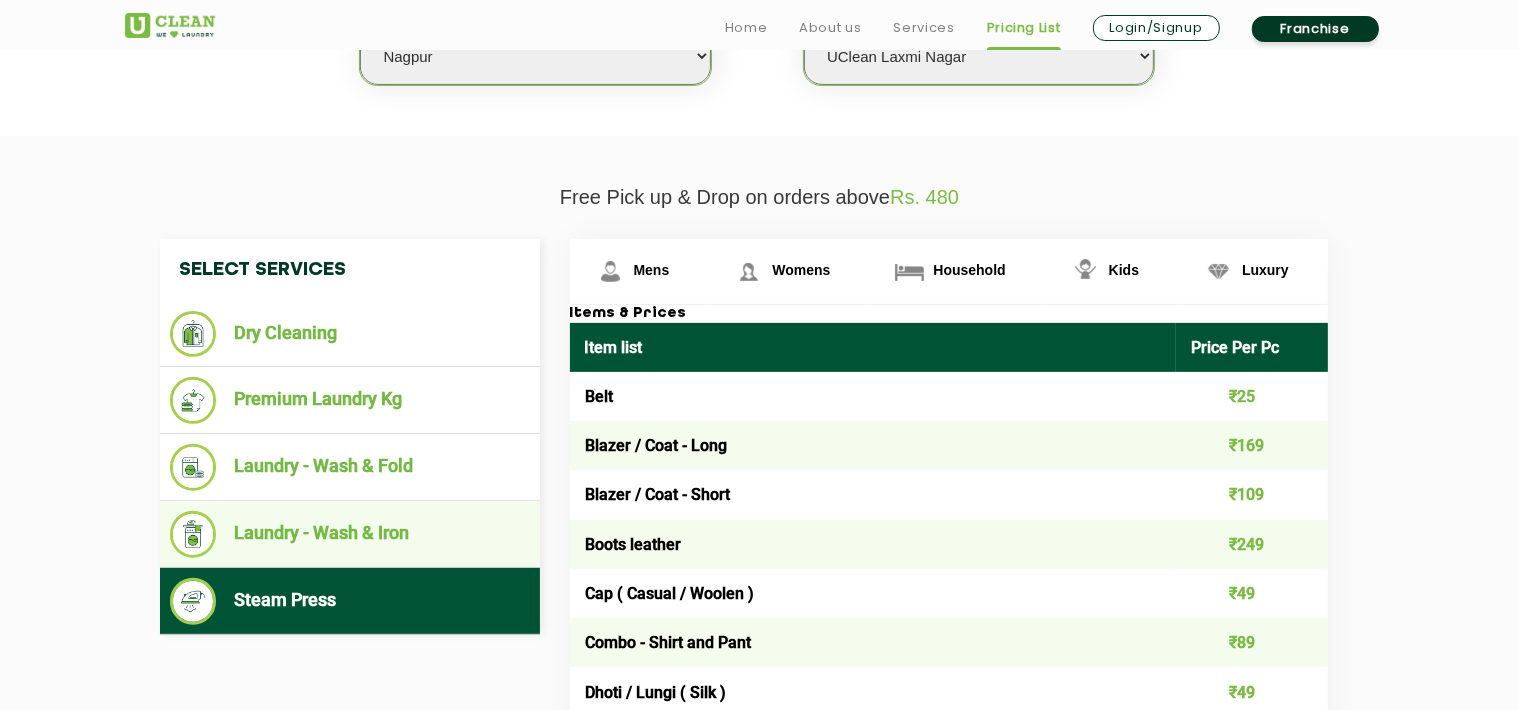 click on "Laundry - Wash & Iron" at bounding box center [350, 534] 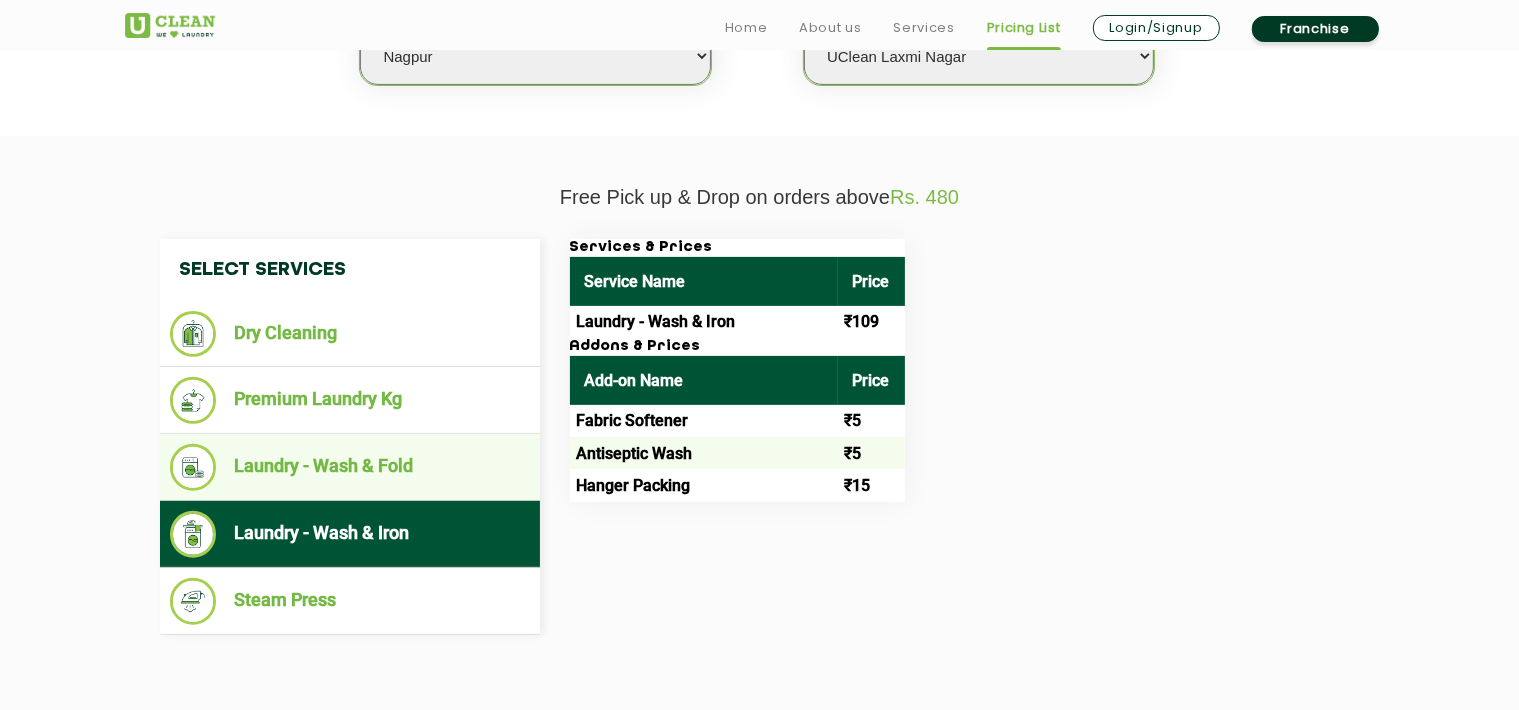 scroll, scrollTop: 1000, scrollLeft: 0, axis: vertical 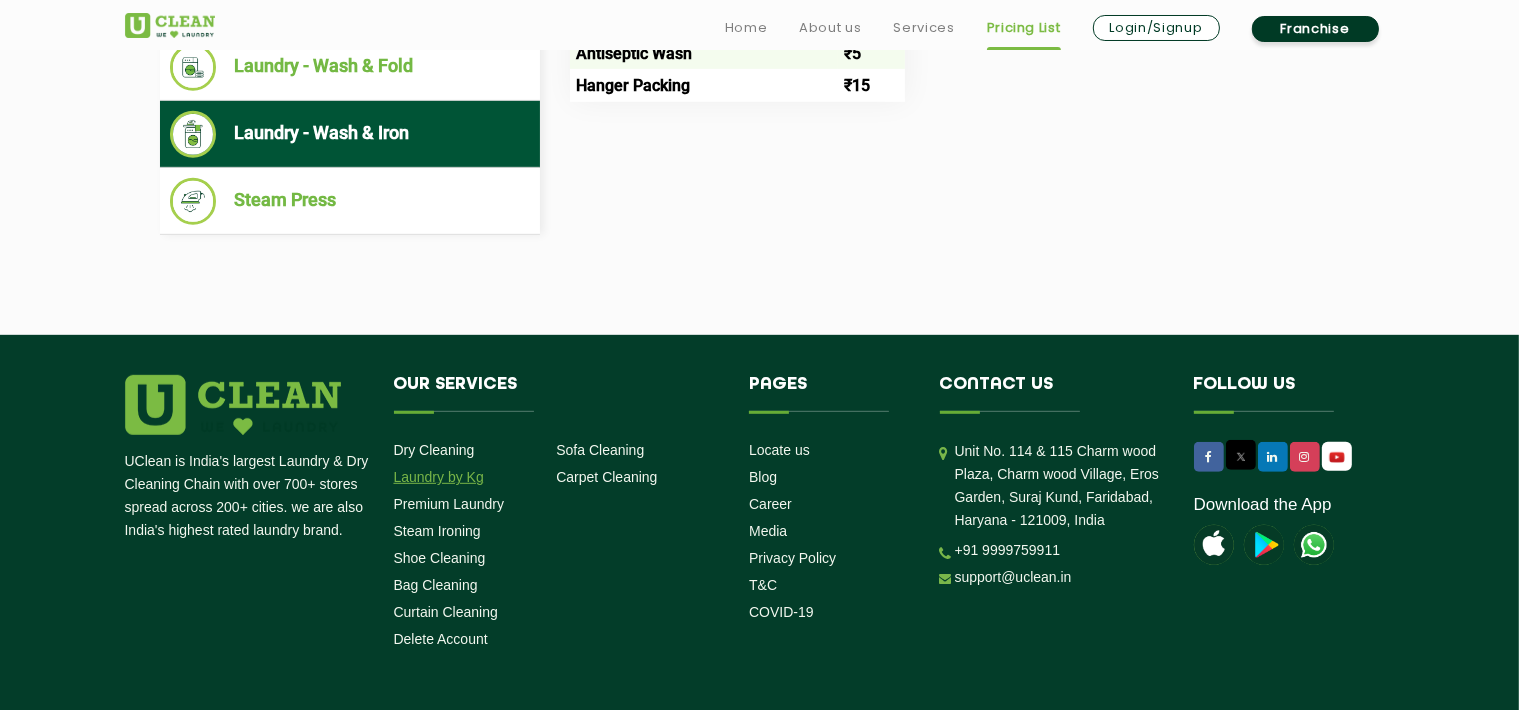 click on "Laundry by Kg" at bounding box center [439, 477] 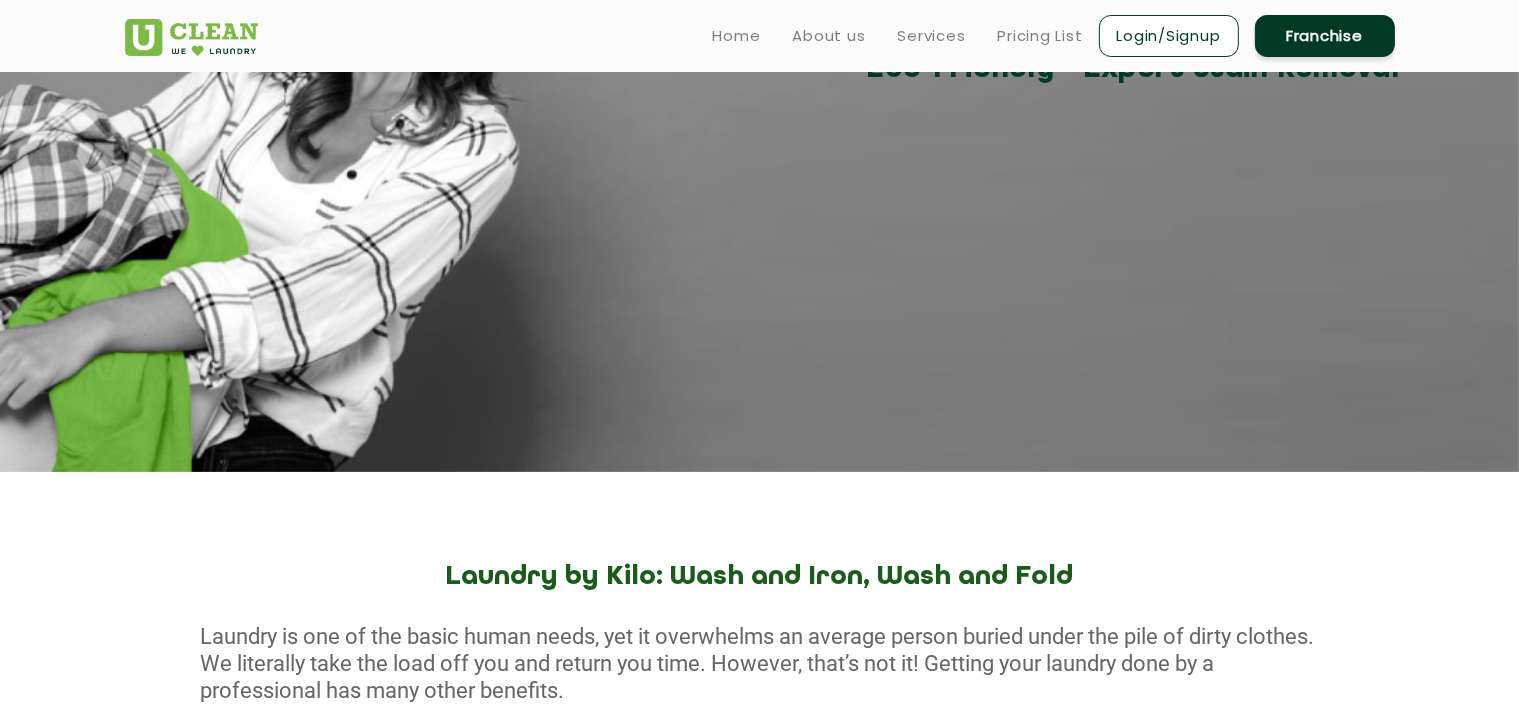 scroll, scrollTop: 0, scrollLeft: 0, axis: both 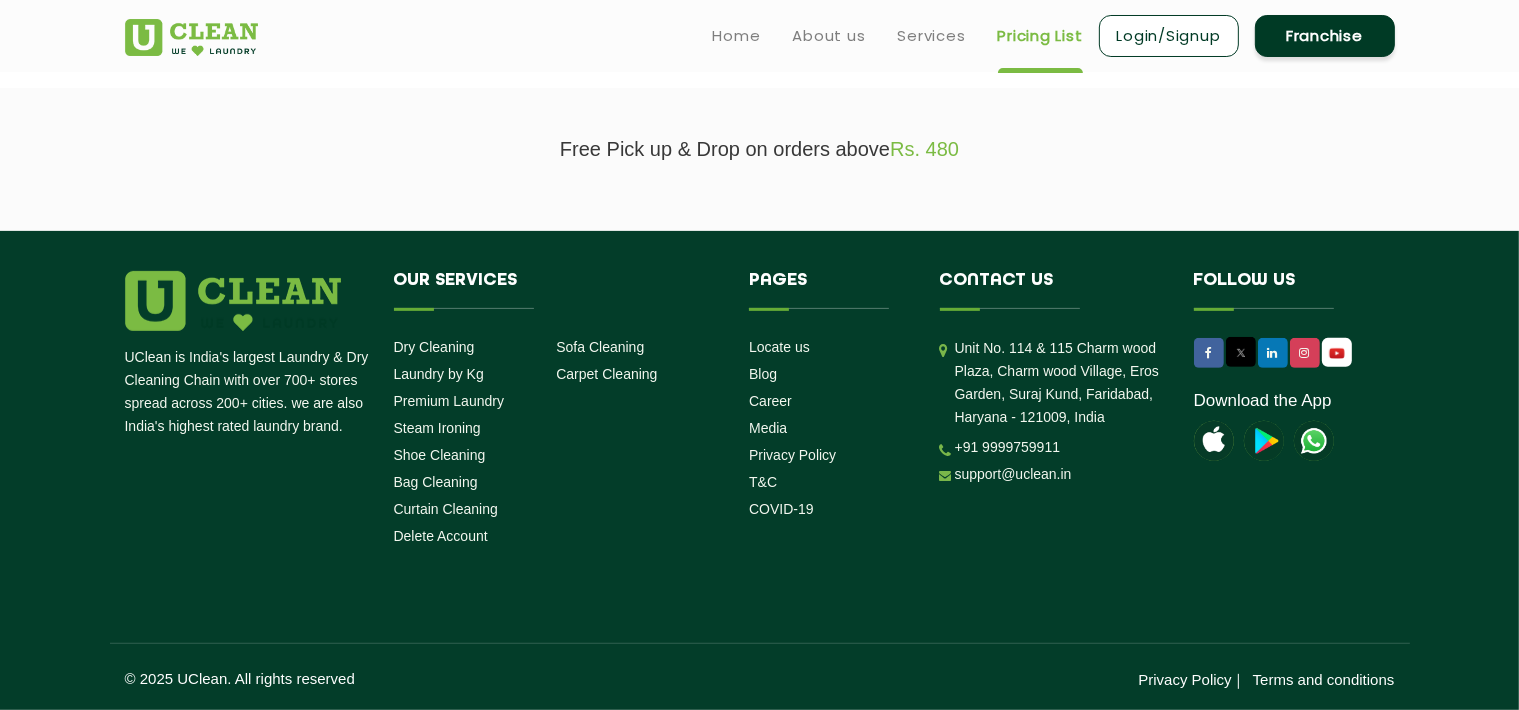 select on "0" 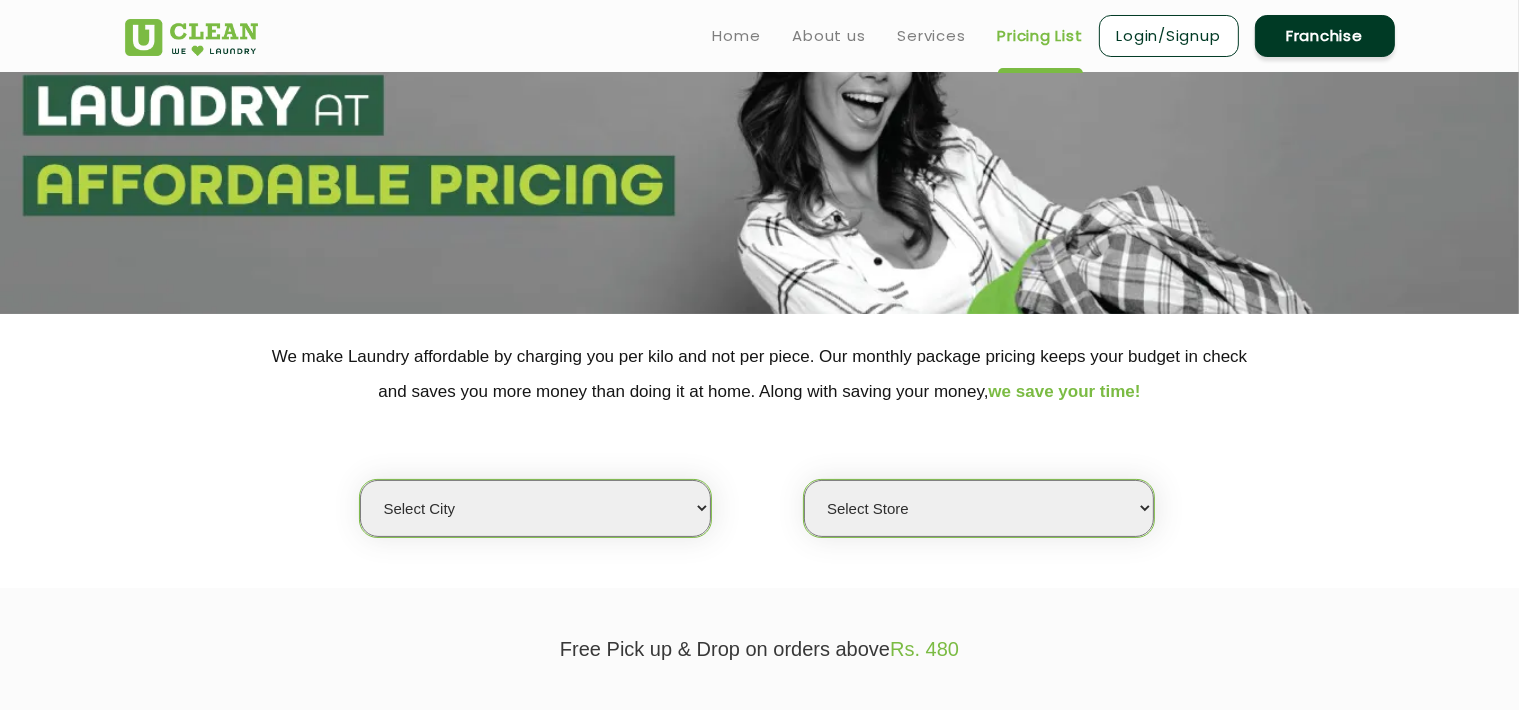 scroll, scrollTop: 0, scrollLeft: 0, axis: both 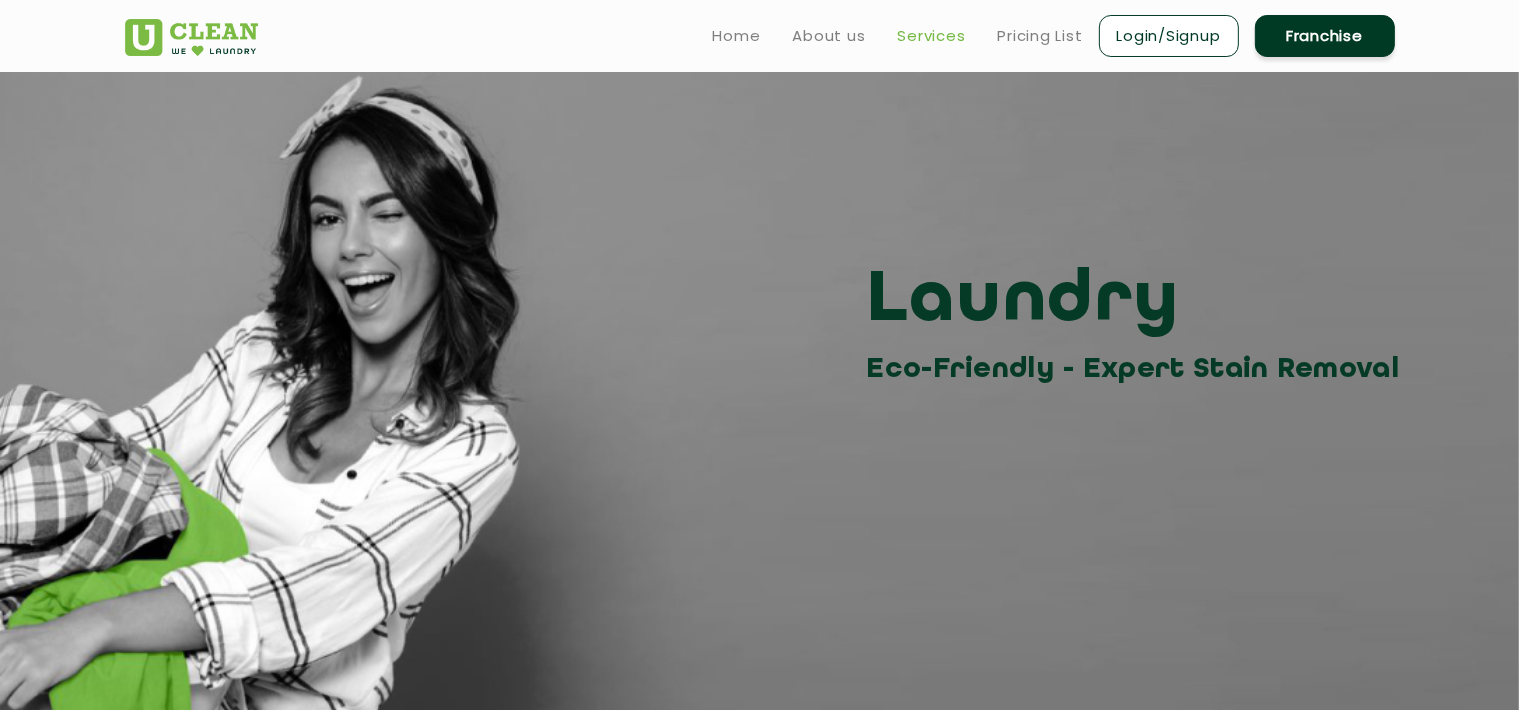 click on "Services" at bounding box center (932, 36) 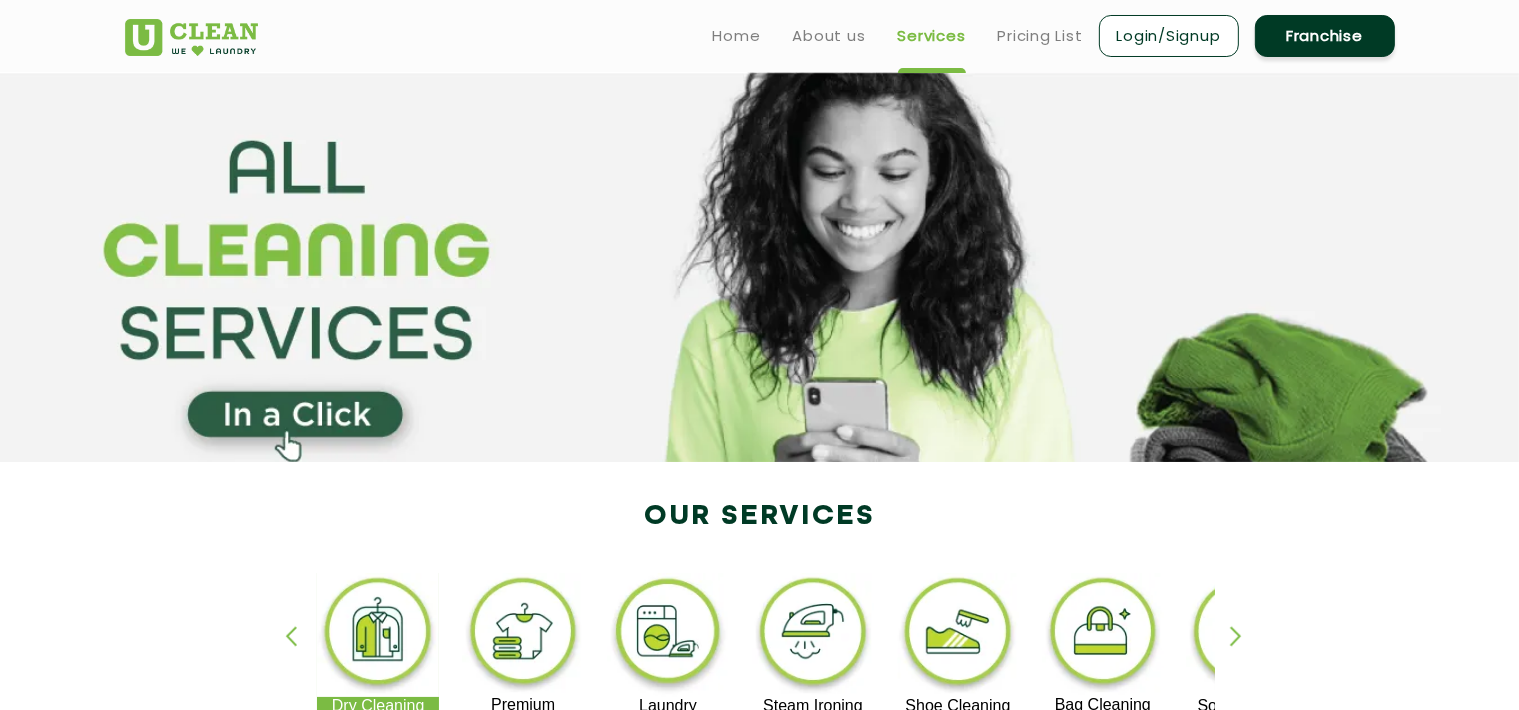 scroll, scrollTop: 200, scrollLeft: 0, axis: vertical 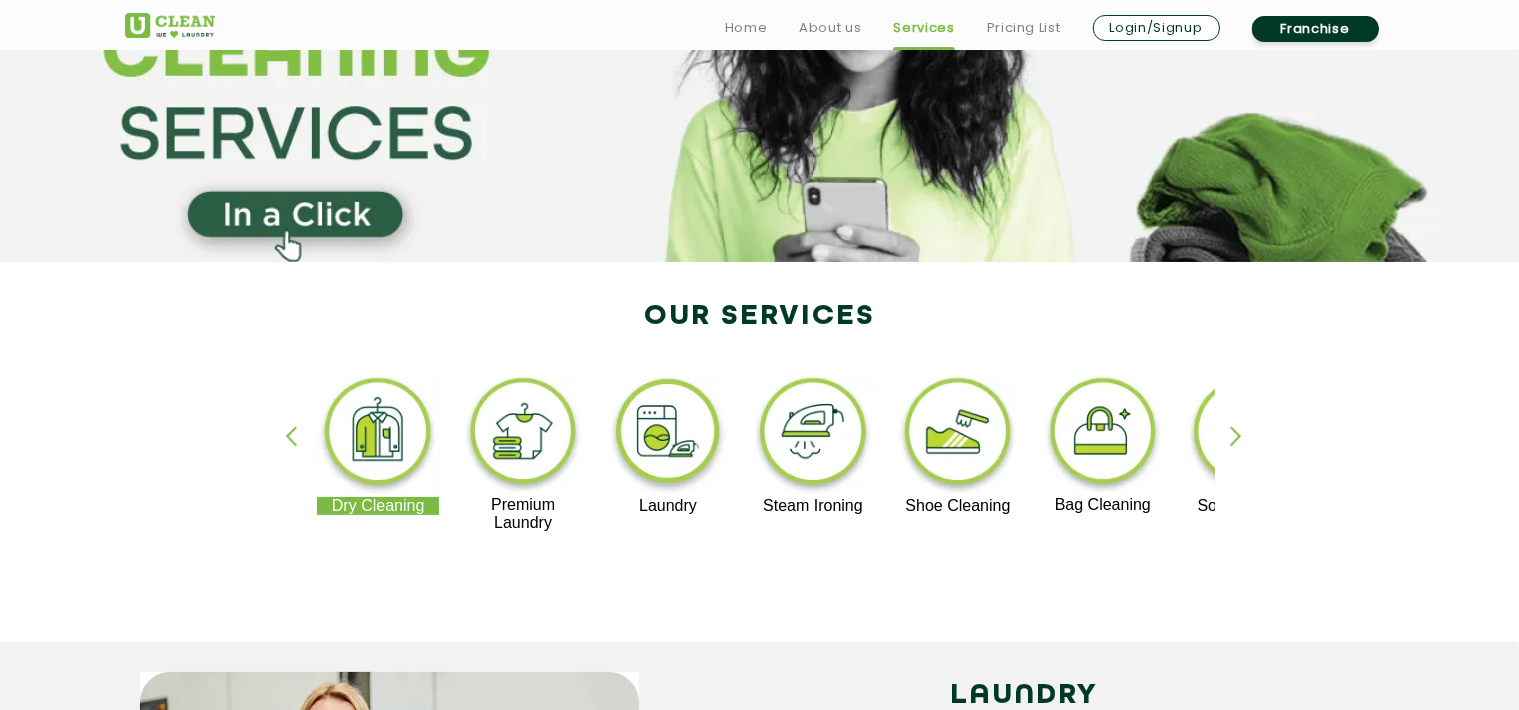 click on "Dry Cleaning Premium Laundry Laundry Steam Ironing Shoe Cleaning Bag Cleaning Sofa Cleaning Carpet Cleaning" 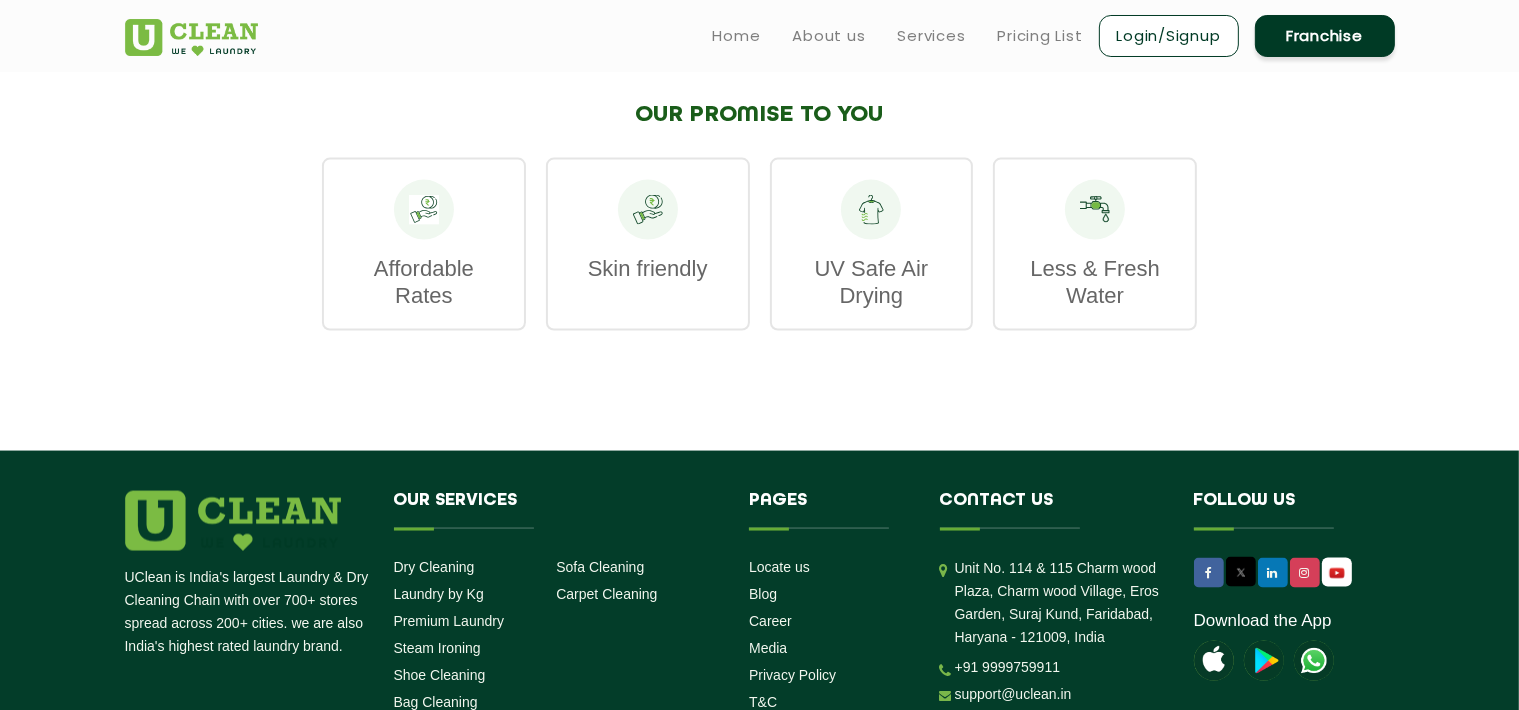 scroll, scrollTop: 2600, scrollLeft: 0, axis: vertical 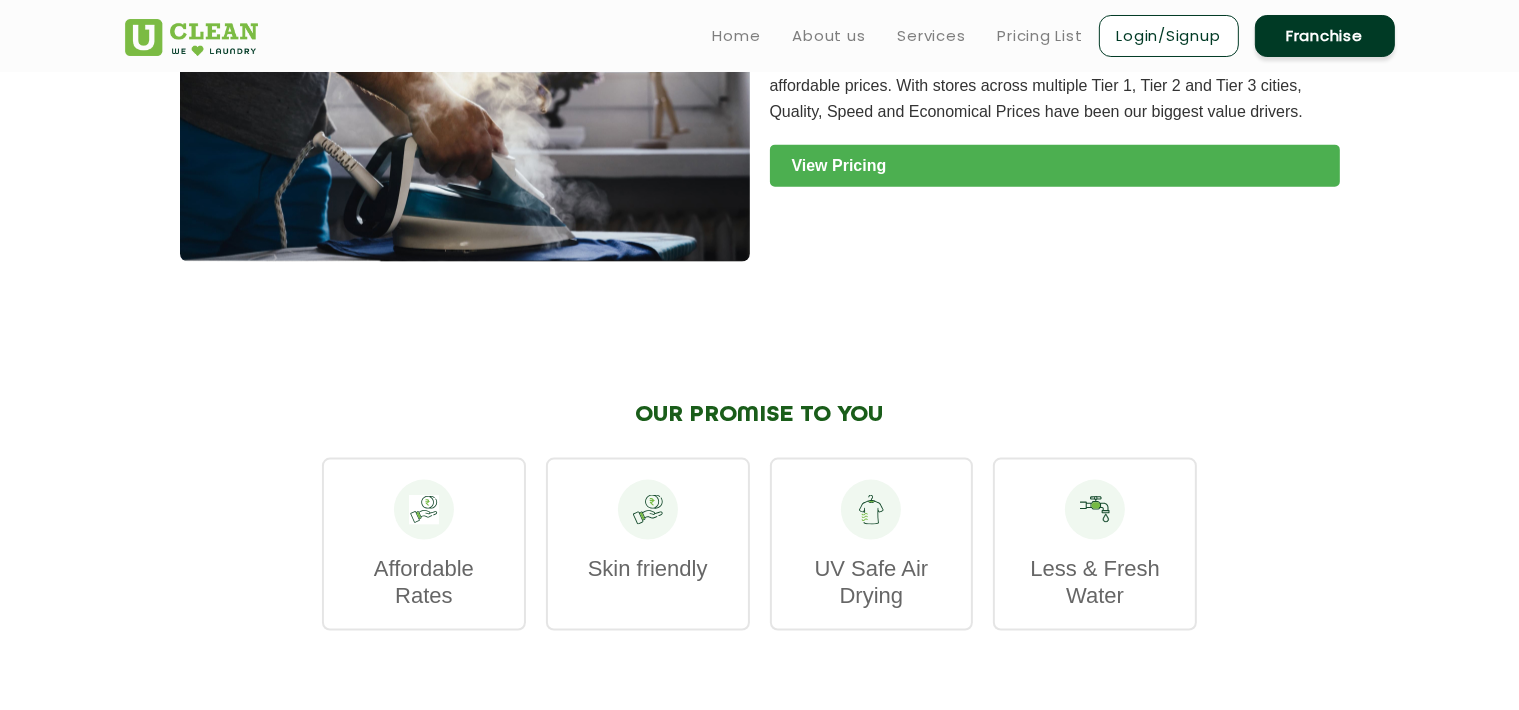 click on "View Pricing" 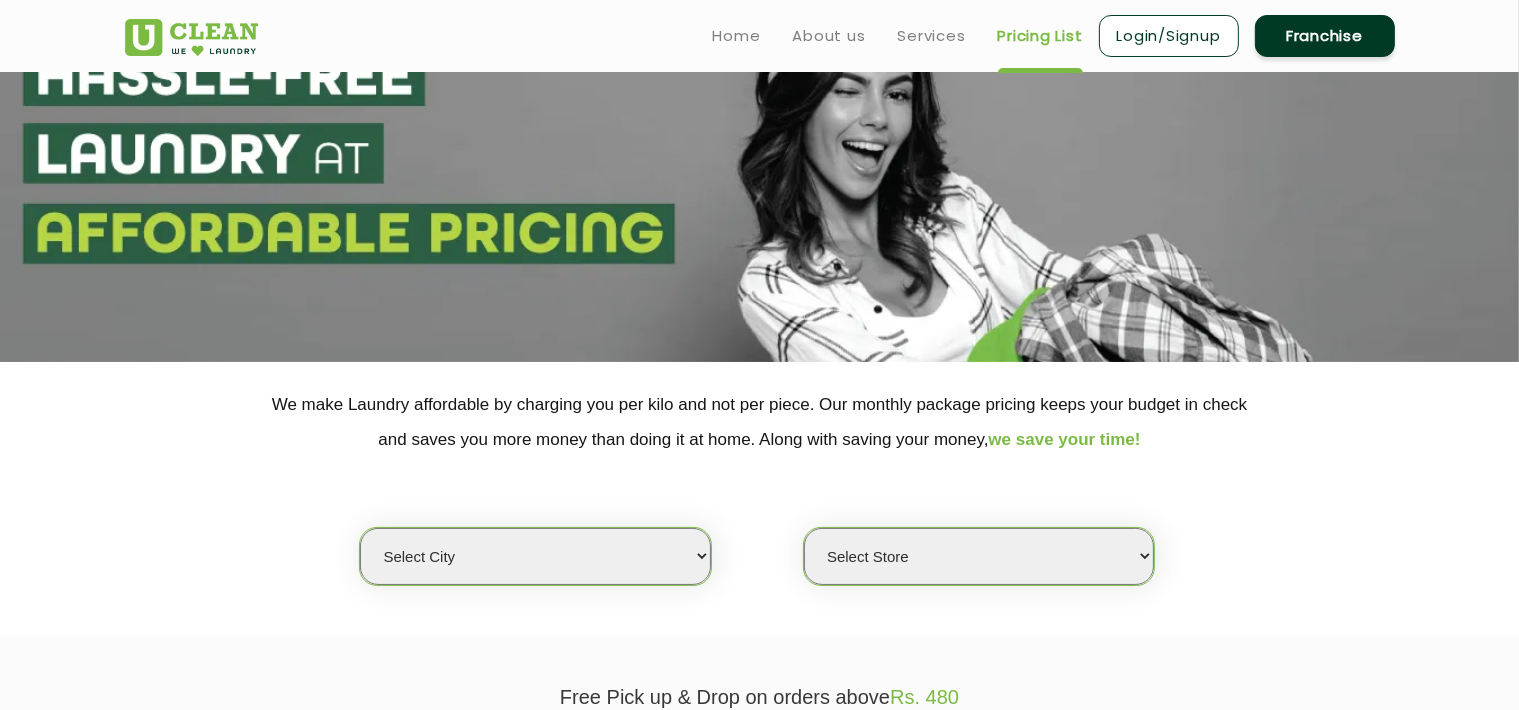 scroll, scrollTop: 300, scrollLeft: 0, axis: vertical 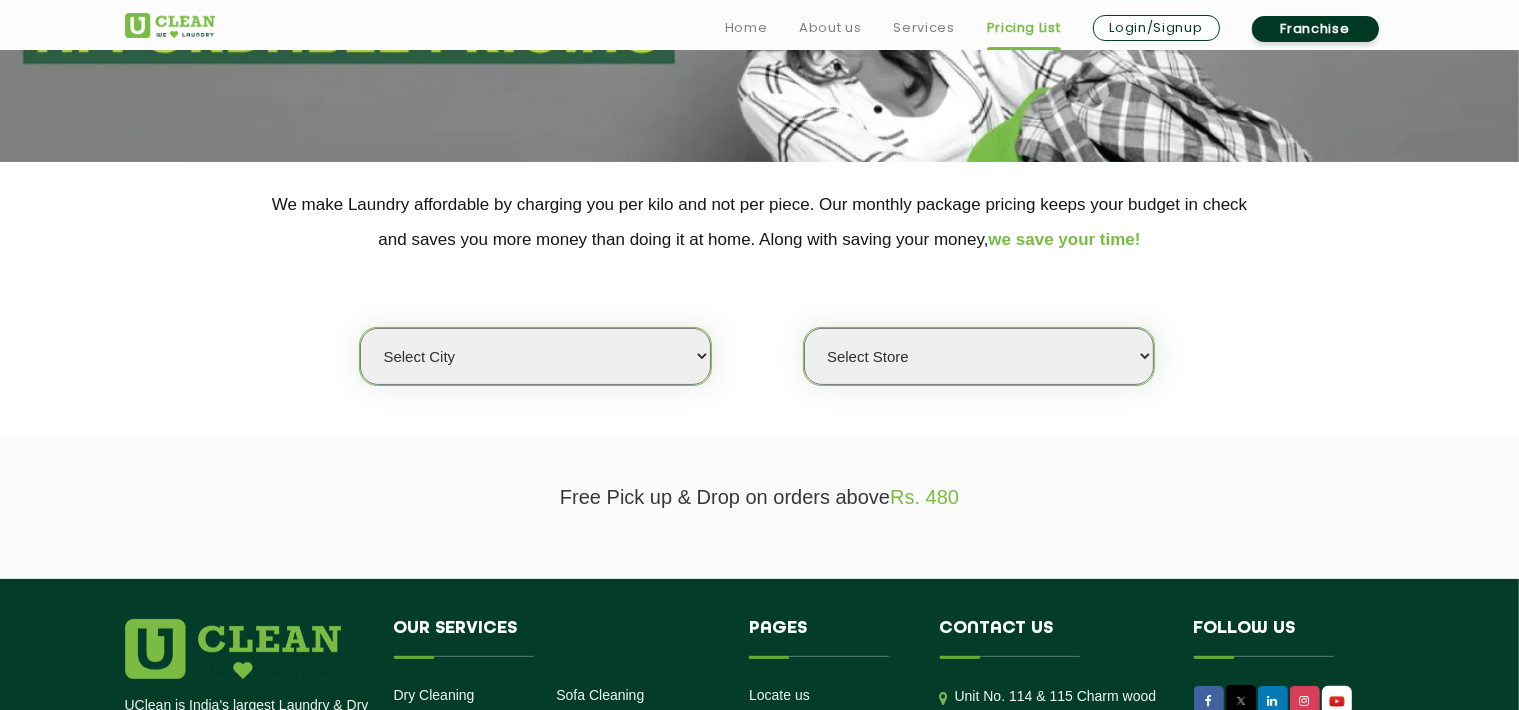 click on "Select city Aalo Agartala Agra Ahmedabad Akola Aligarh Alwar - UClean Select Amravati Aurangabad Ayodhya Bahadurgarh Bahraich Baleswar Baramulla Bareilly Barmer Barpeta Bathinda Belgaum Bengaluru Berhampur Bettiah Bhagalpur Bhilwara Bhiwadi Bhopal Bhubaneshwar Bidar Bikaner Bilaspur Bokaro Bongaigaon Chandigarh Chennai Chitrakoot Cochin Coimbatore Cooch Behar Coonoor Daman Danapur Darrang Daudnagar Dehradun Delhi Deoghar Dhanbad Dharwad Dhule Dibrugarh Digboi Dimapur Dindigul Duliajan Ellenabad Erode Faridabad Gandhidham Gandhinagar Garia Ghaziabad Goa Gohana Golaghat Gonda Gorakhpur Gurugram Guwahati Gwalior Haldwani Hamirpur Hanumangarh Haridwar Hingoli Hojai Howrah Hubli Hyderabad Imphal Indore Itanagar Jagdalpur Jagraon Jaipur Jaipur - Select Jammu Jamshedpur Jehanabad Jhansi Jodhpur Jorhat Kaithal Kakinada Kanpur Kargil Karimganj Kathmandu Kharupetia Khopoli Kochi Kohima Kokapet Kokrajhar Kolhapur Kolkata Kota - Select Kotdwar Krishnanagar Kundli Kurnool Latur Leh Longding Lower Subansiri Lucknow Madurai" at bounding box center [535, 356] 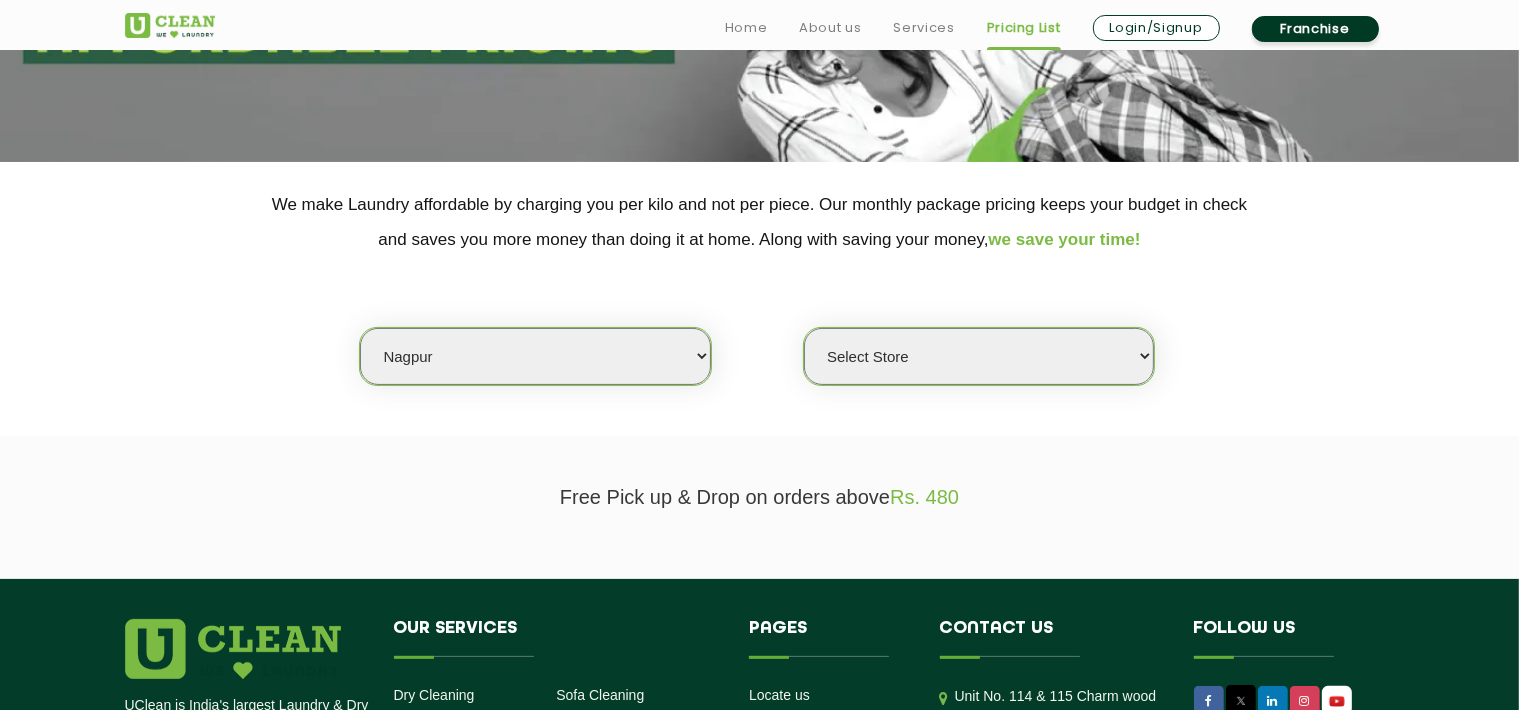click on "Select city Aalo Agartala Agra Ahmedabad Akola Aligarh Alwar - UClean Select Amravati Aurangabad Ayodhya Bahadurgarh Bahraich Baleswar Baramulla Bareilly Barmer Barpeta Bathinda Belgaum Bengaluru Berhampur Bettiah Bhagalpur Bhilwara Bhiwadi Bhopal Bhubaneshwar Bidar Bikaner Bilaspur Bokaro Bongaigaon Chandigarh Chennai Chitrakoot Cochin Coimbatore Cooch Behar Coonoor Daman Danapur Darrang Daudnagar Dehradun Delhi Deoghar Dhanbad Dharwad Dhule Dibrugarh Digboi Dimapur Dindigul Duliajan Ellenabad Erode Faridabad Gandhidham Gandhinagar Garia Ghaziabad Goa Gohana Golaghat Gonda Gorakhpur Gurugram Guwahati Gwalior Haldwani Hamirpur Hanumangarh Haridwar Hingoli Hojai Howrah Hubli Hyderabad Imphal Indore Itanagar Jagdalpur Jagraon Jaipur Jaipur - Select Jammu Jamshedpur Jehanabad Jhansi Jodhpur Jorhat Kaithal Kakinada Kanpur Kargil Karimganj Kathmandu Kharupetia Khopoli Kochi Kohima Kokapet Kokrajhar Kolhapur Kolkata Kota - Select Kotdwar Krishnanagar Kundli Kurnool Latur Leh Longding Lower Subansiri Lucknow Madurai" at bounding box center (535, 356) 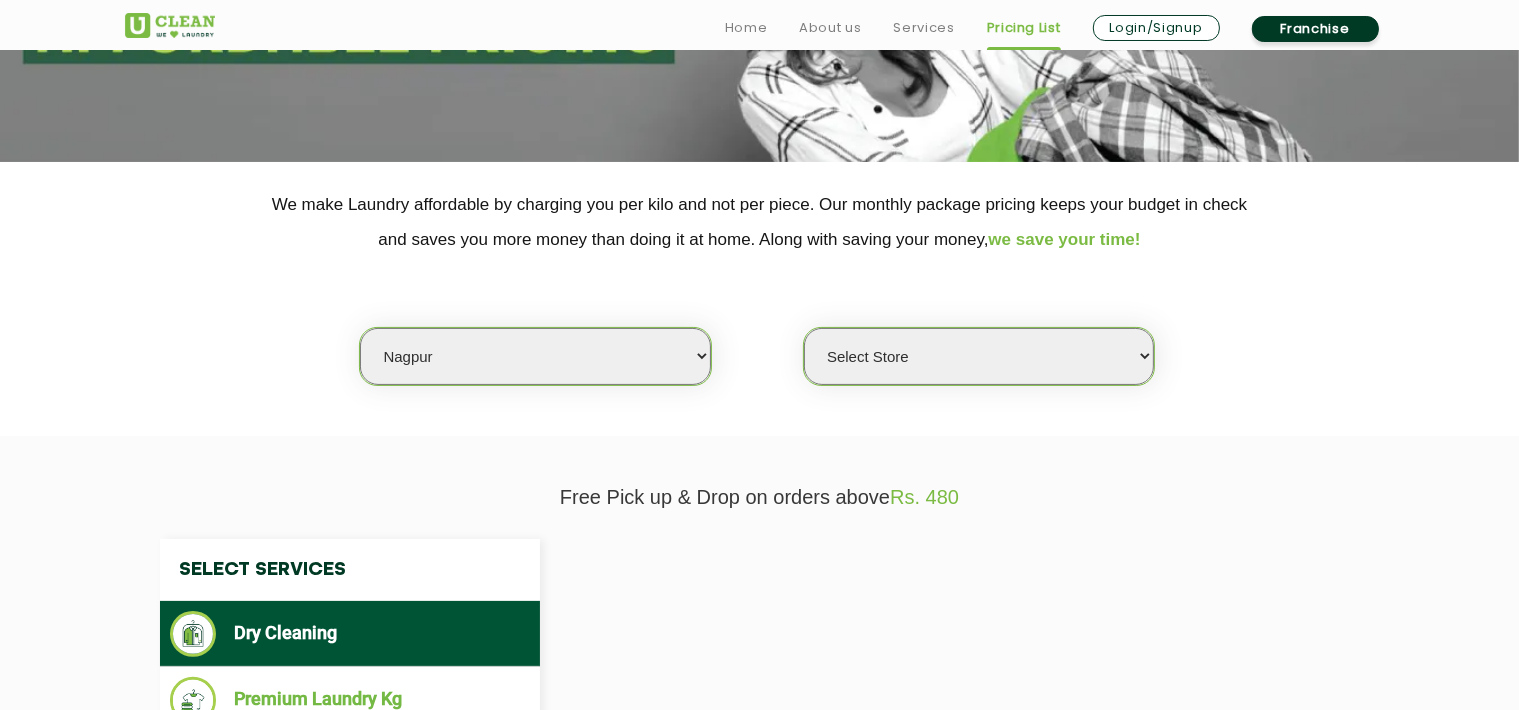 select on "0" 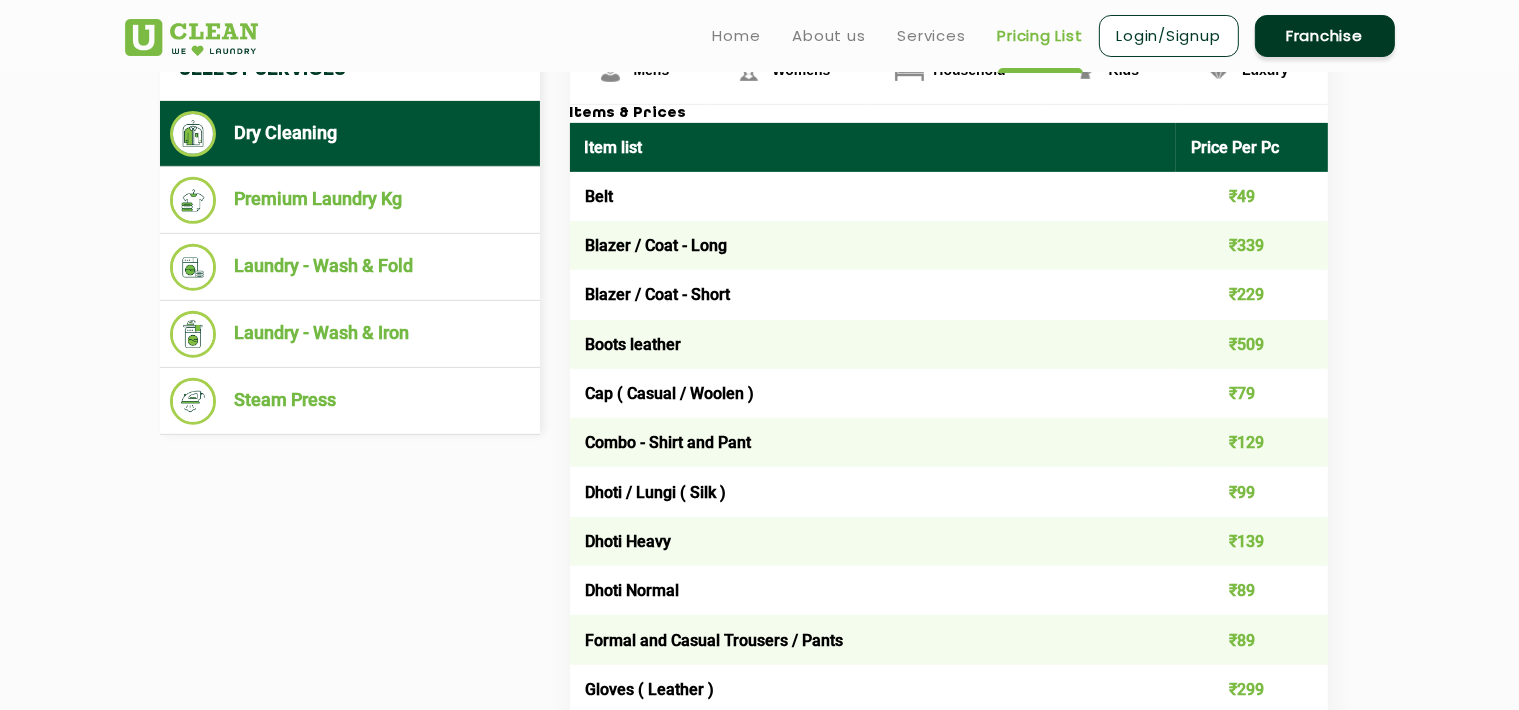 scroll, scrollTop: 600, scrollLeft: 0, axis: vertical 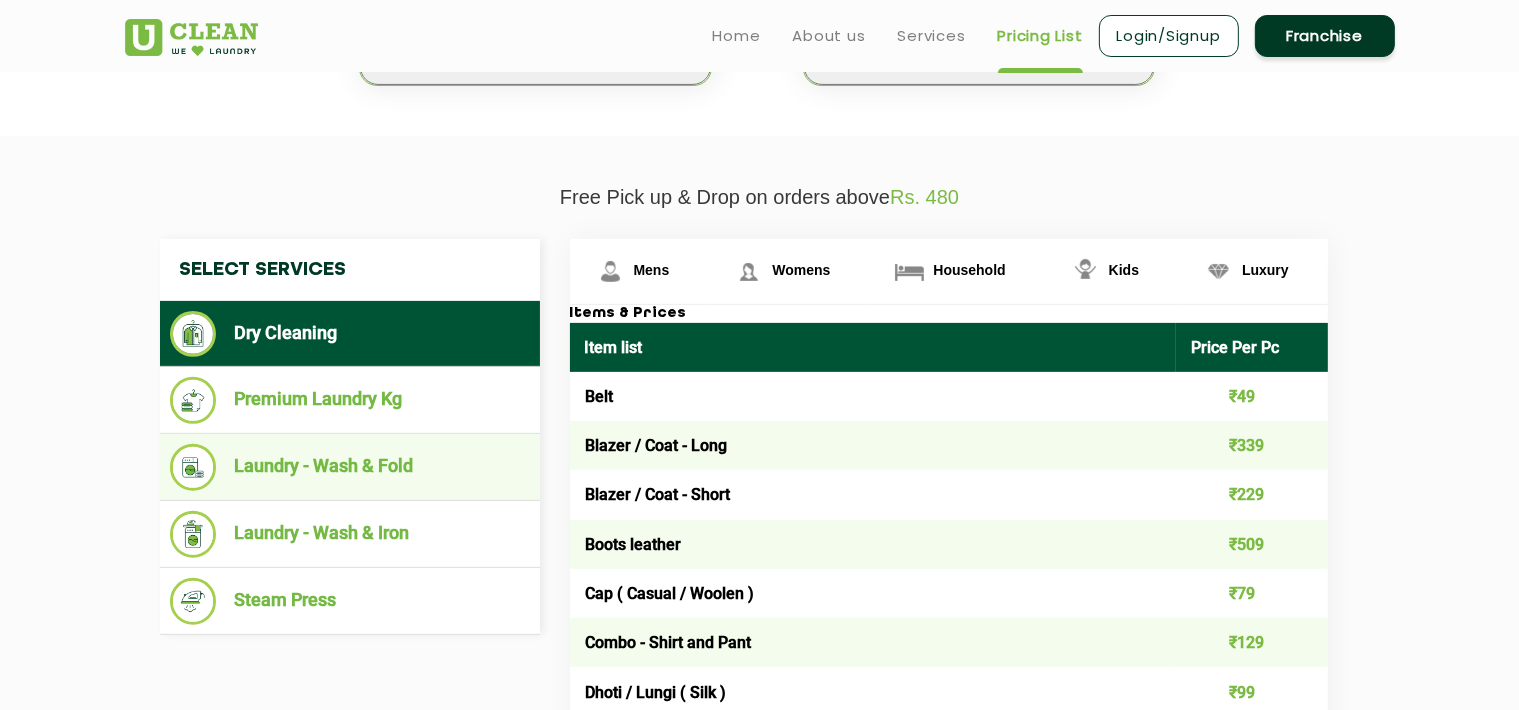 click on "Laundry - Wash & Fold" at bounding box center [350, 467] 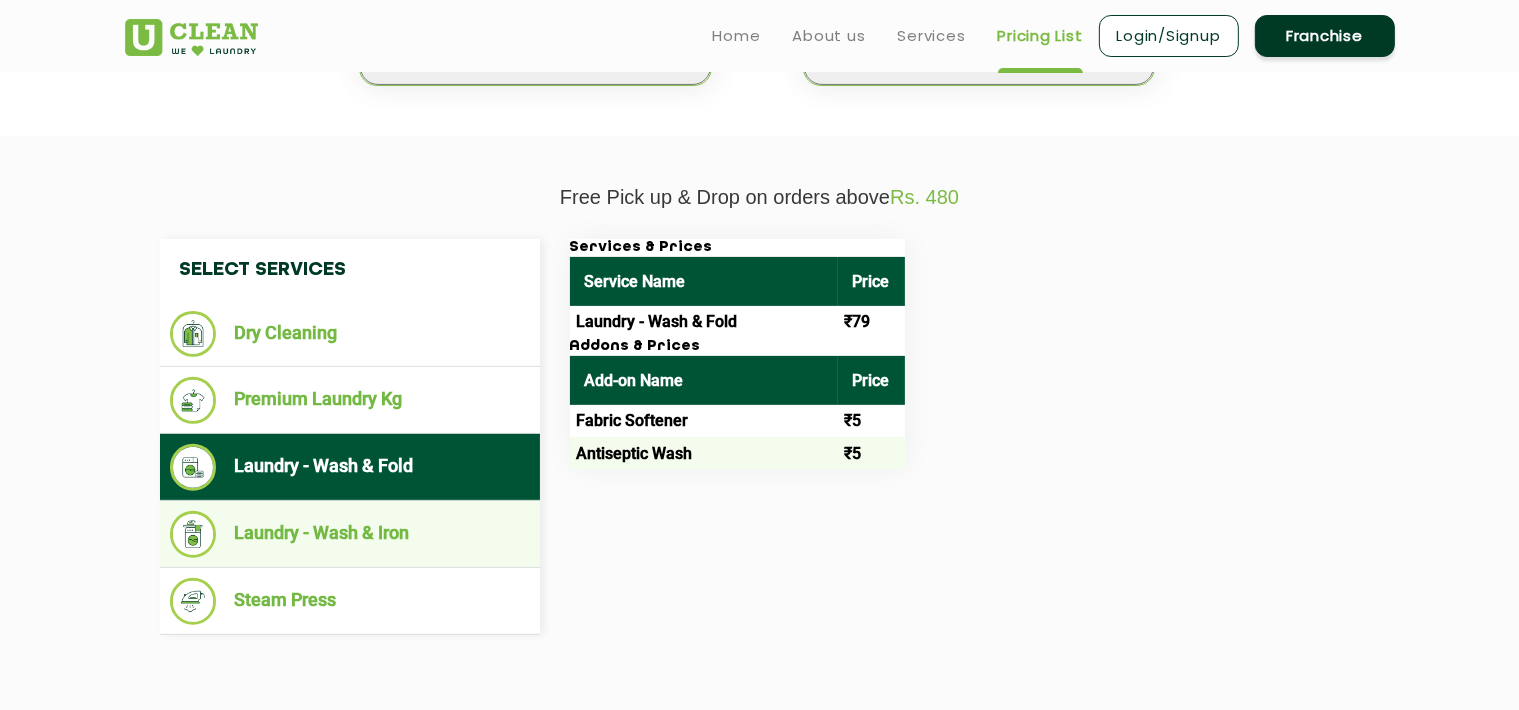 click on "Laundry - Wash & Iron" at bounding box center [350, 534] 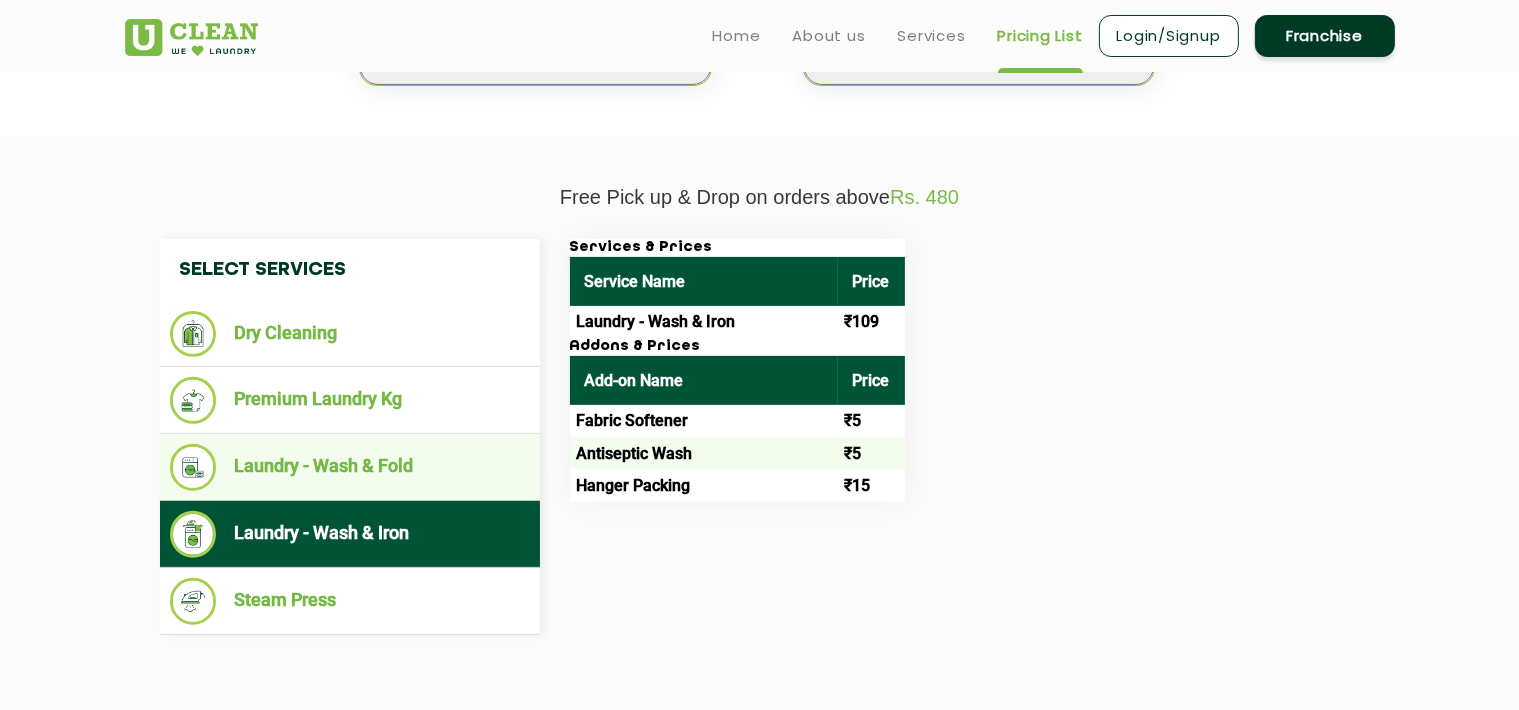 click on "Laundry - Wash & Fold" at bounding box center (350, 467) 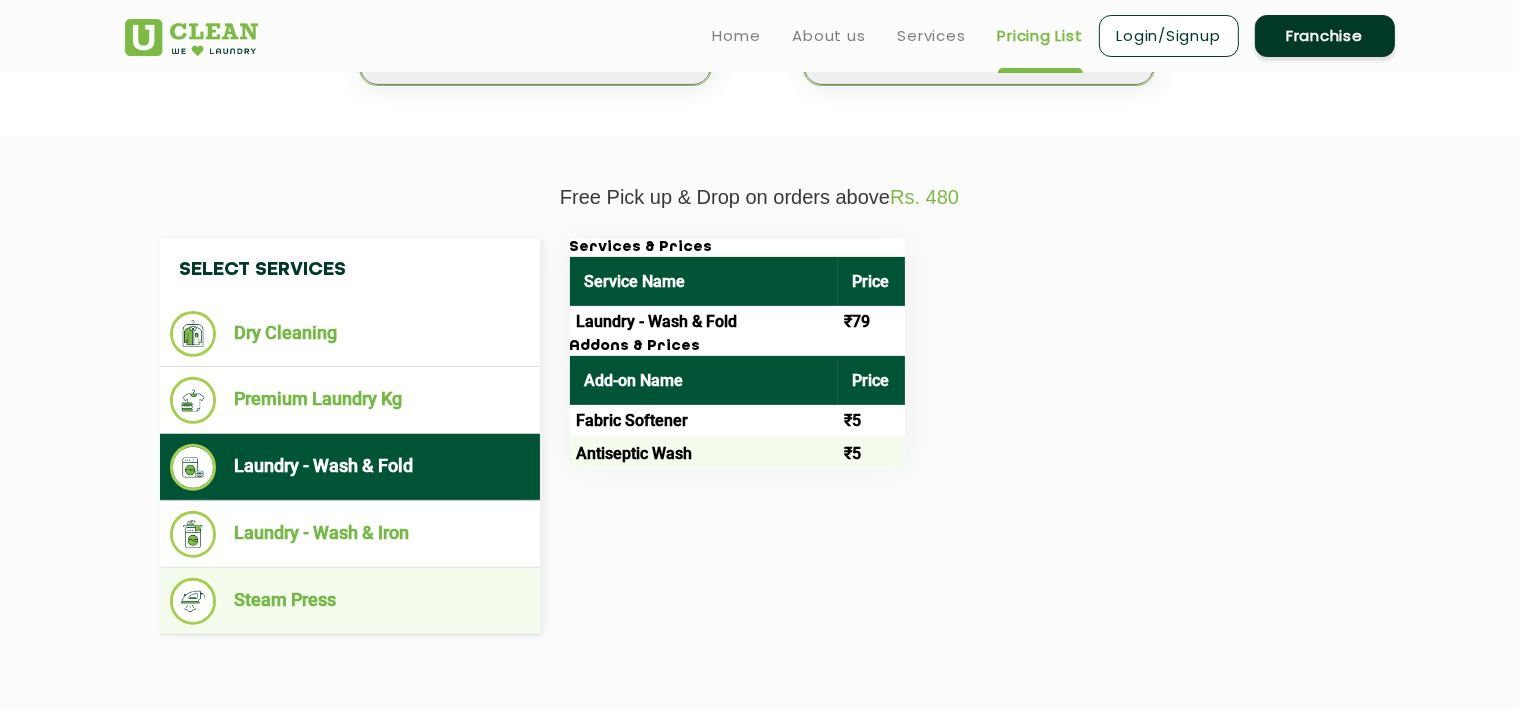 click on "Steam Press" at bounding box center (350, 601) 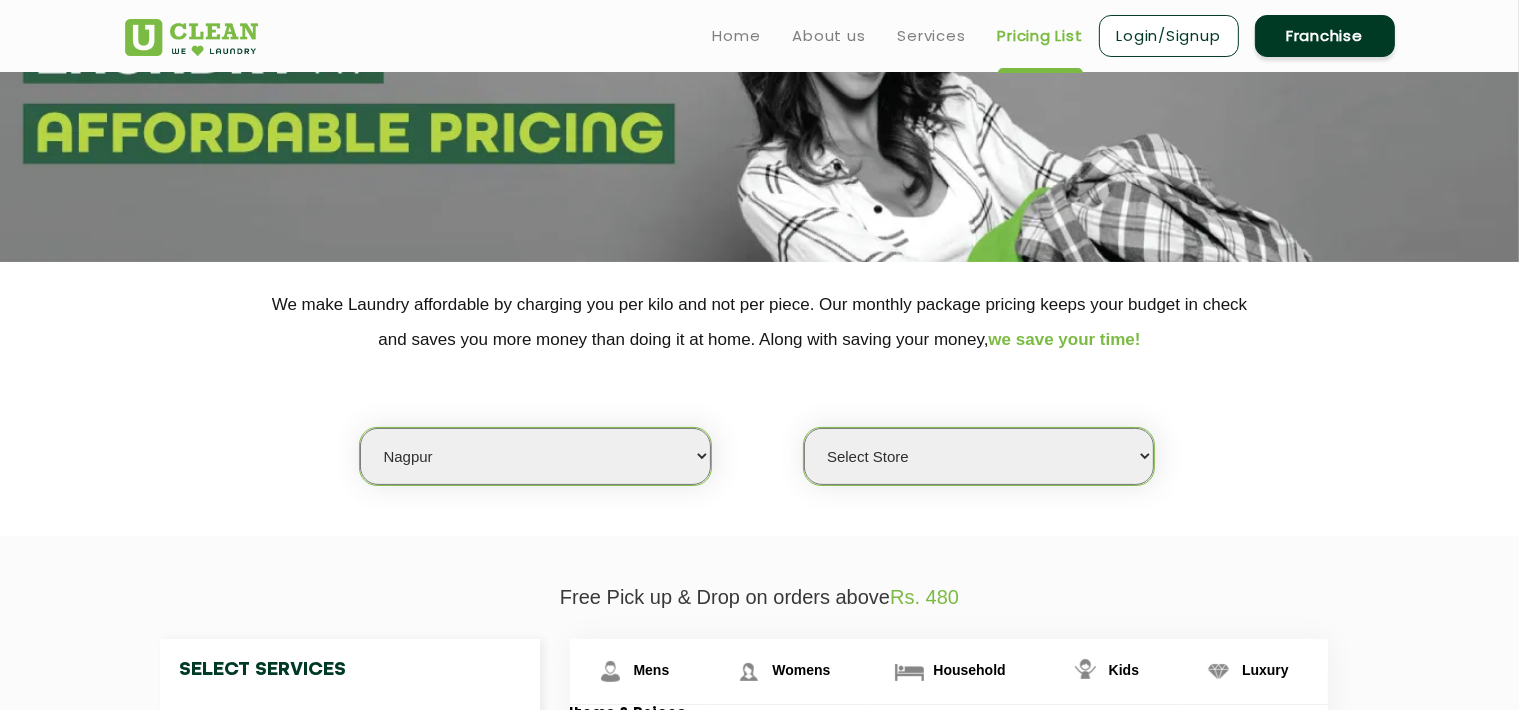 scroll, scrollTop: 100, scrollLeft: 0, axis: vertical 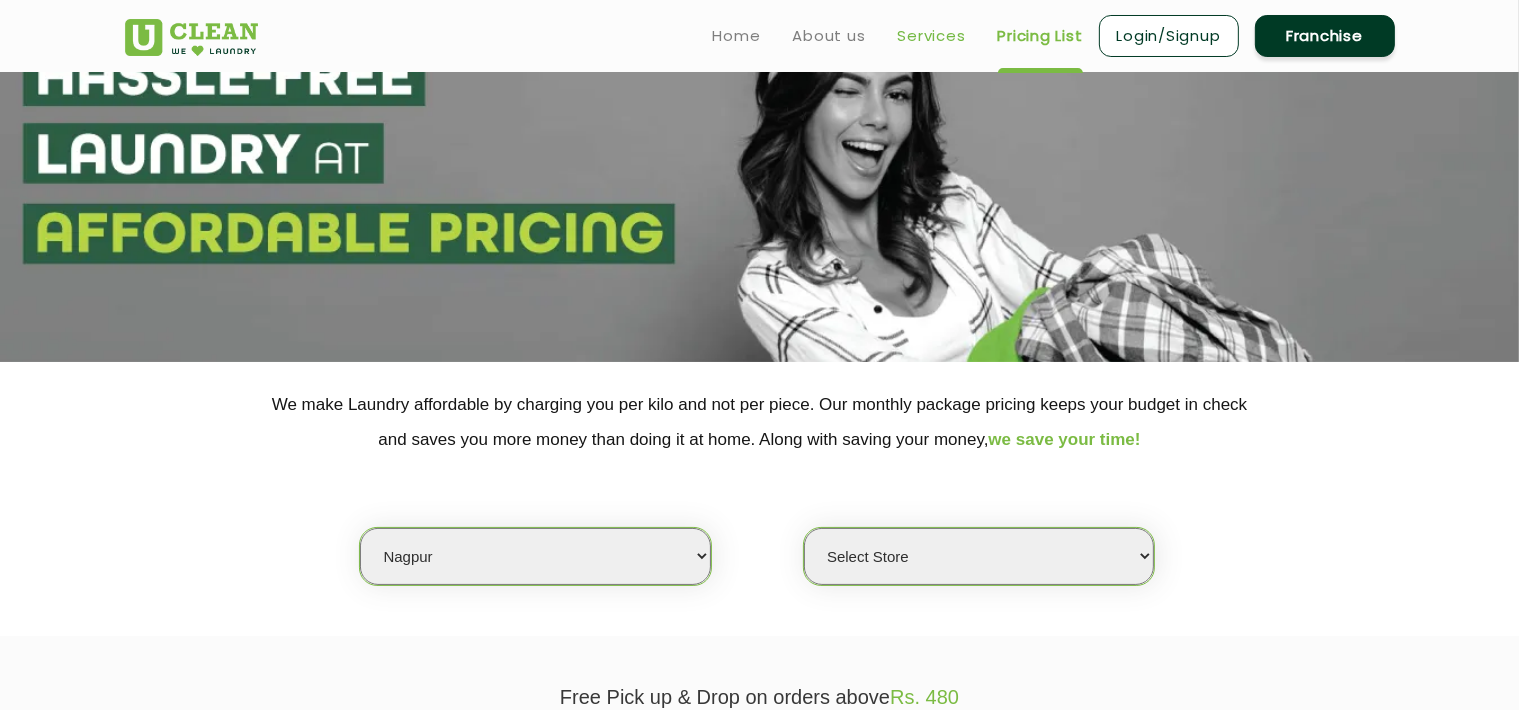 click on "Services" at bounding box center (932, 36) 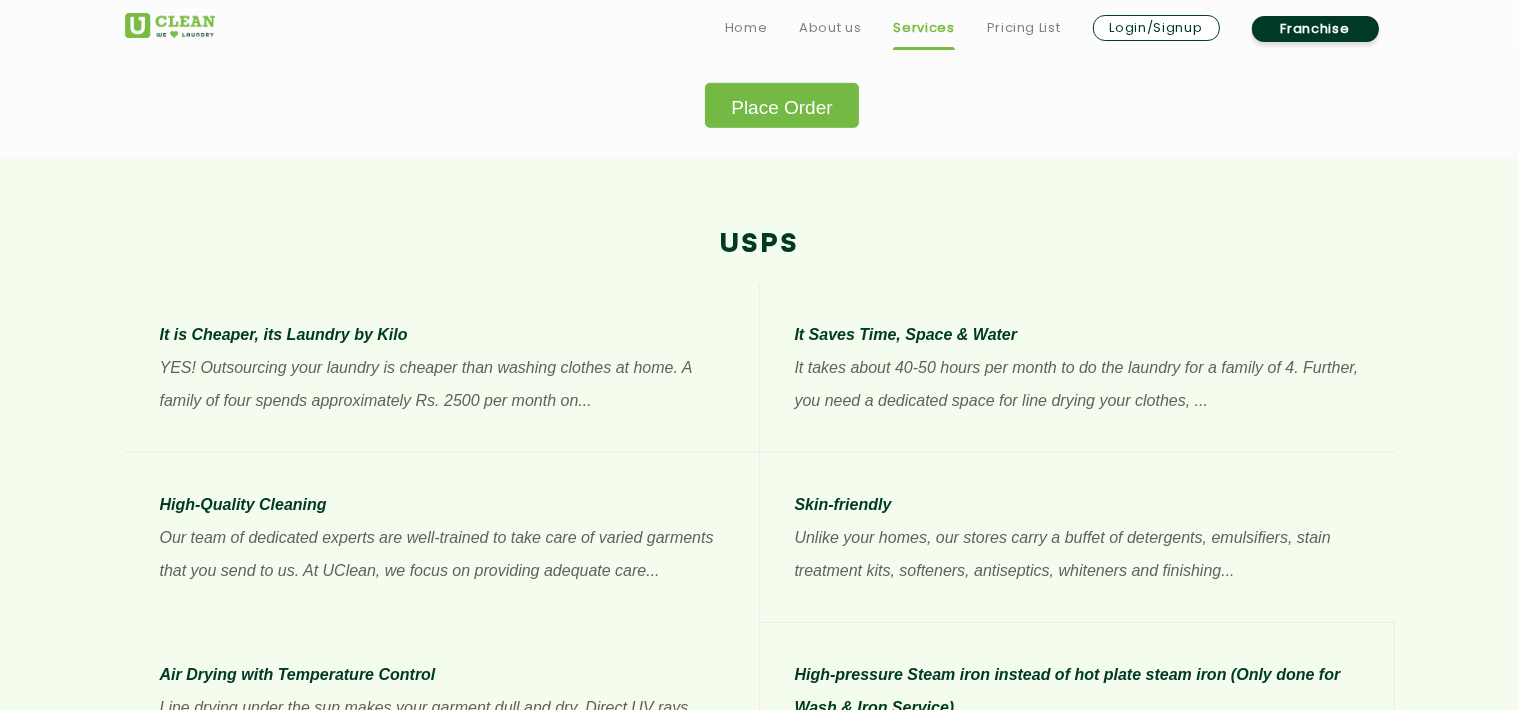 scroll, scrollTop: 1500, scrollLeft: 0, axis: vertical 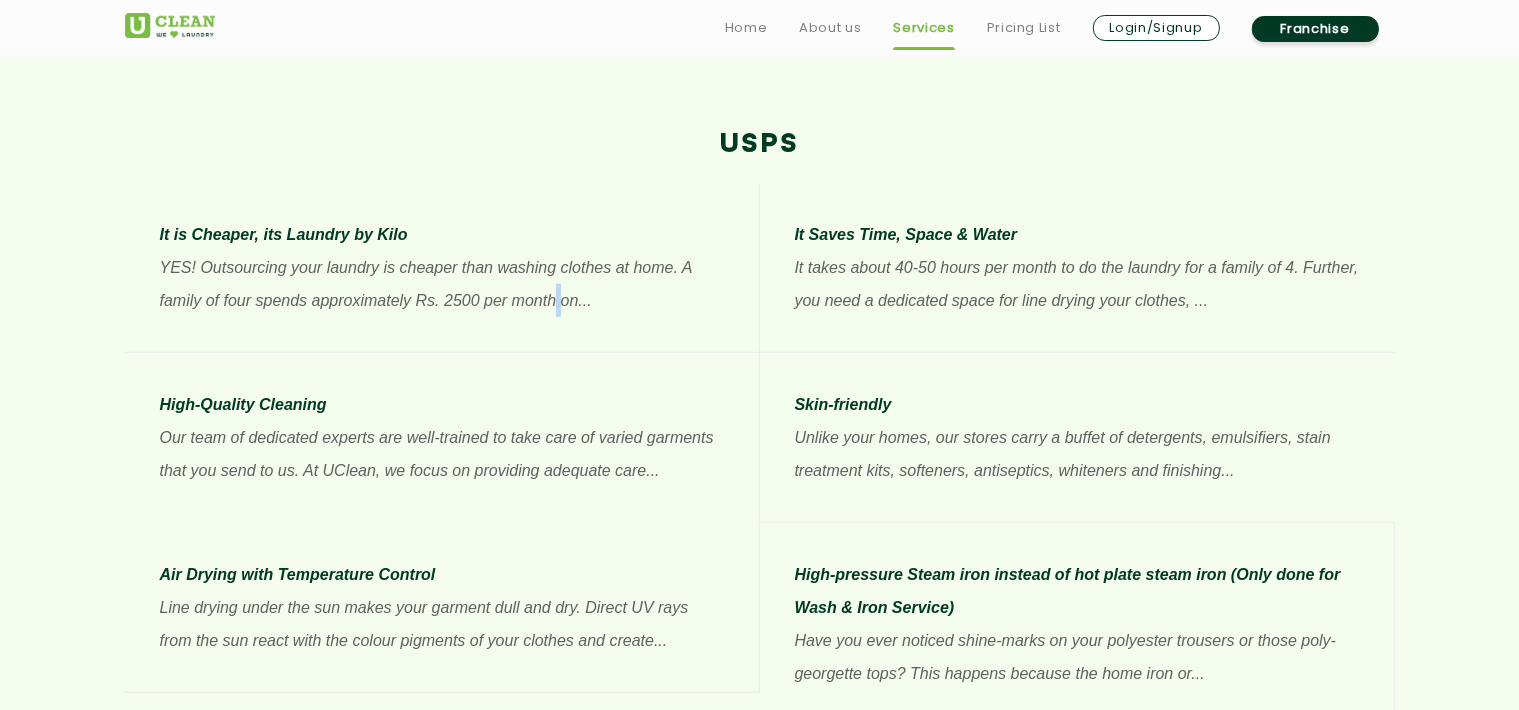 click on "YES! Outsourcing your laundry is cheaper than washing clothes at home. A family of four spends approximately Rs. 2500 per month on..." 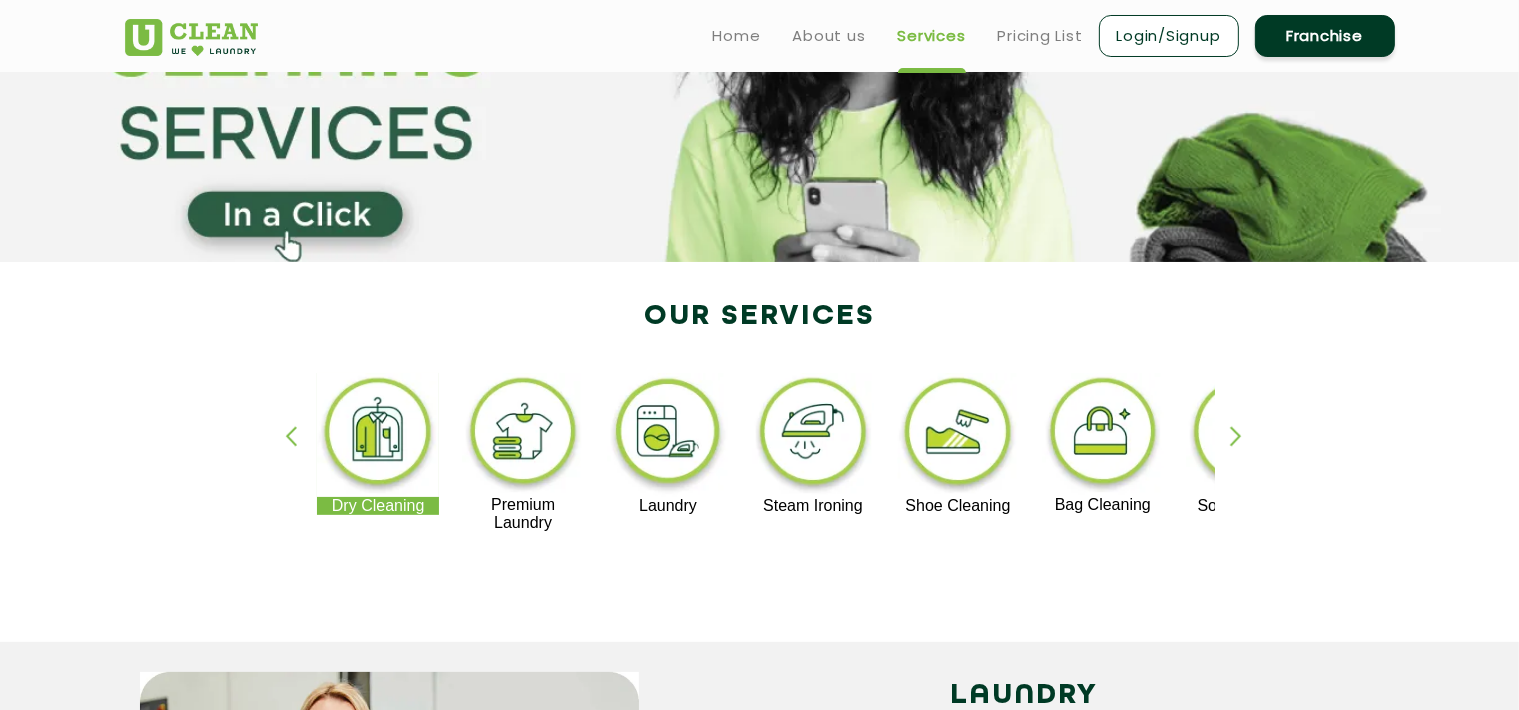 scroll, scrollTop: 0, scrollLeft: 0, axis: both 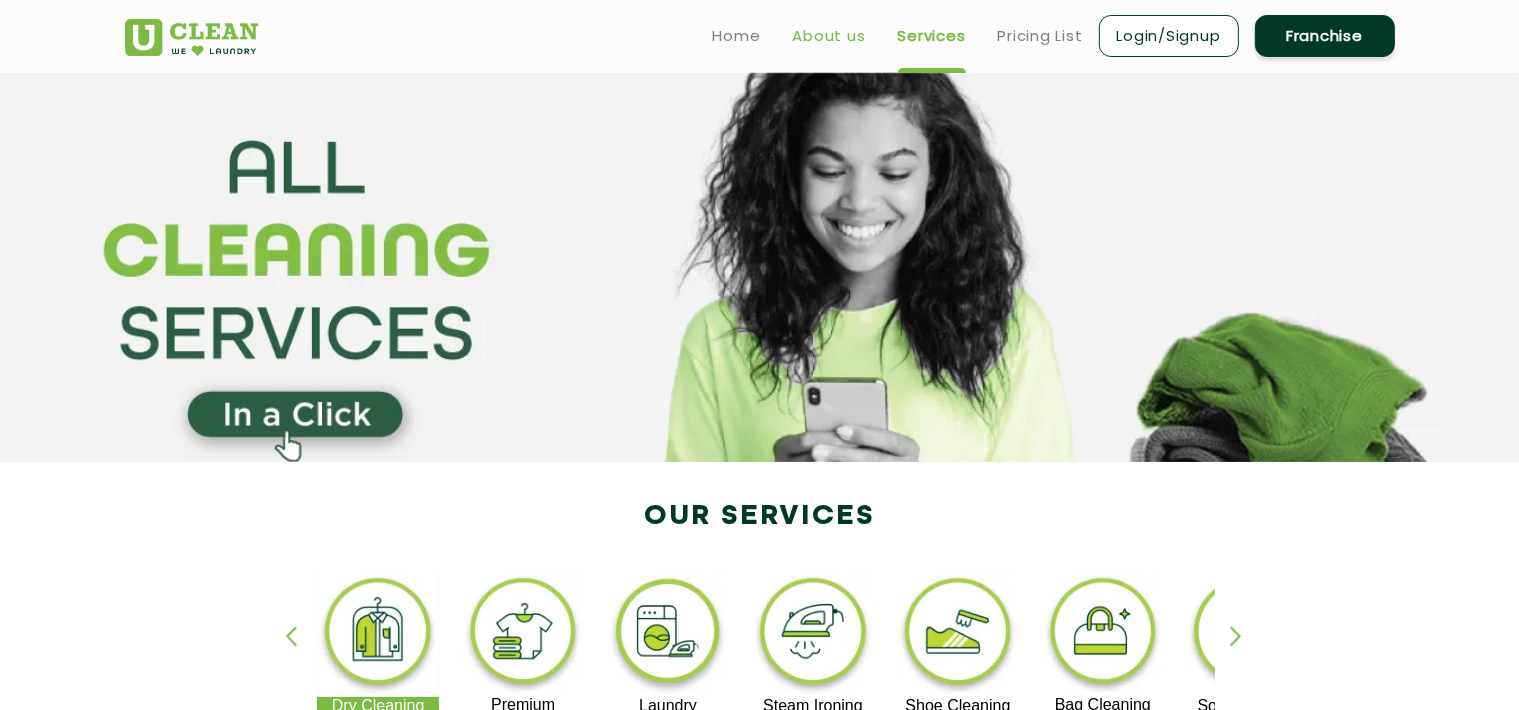 click on "About us" at bounding box center (829, 36) 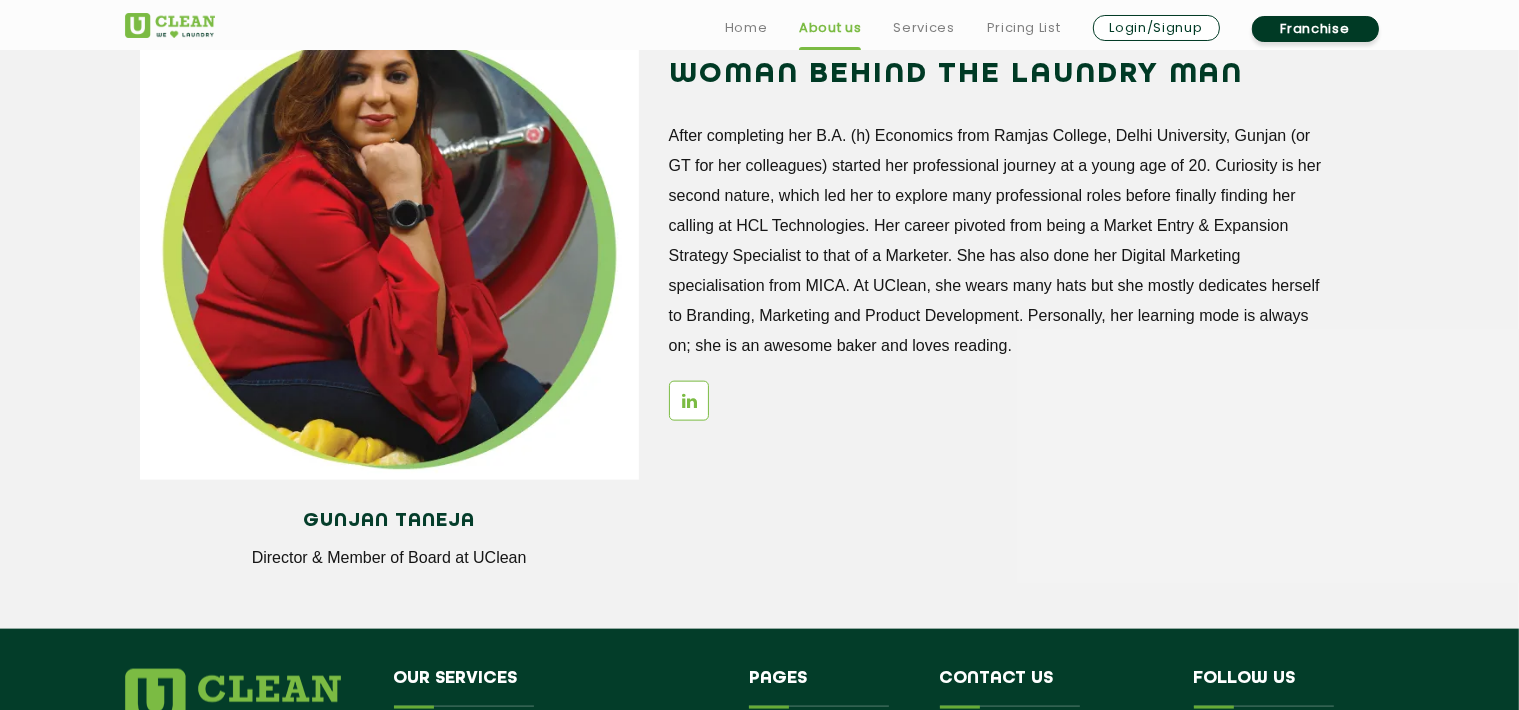 scroll, scrollTop: 2866, scrollLeft: 0, axis: vertical 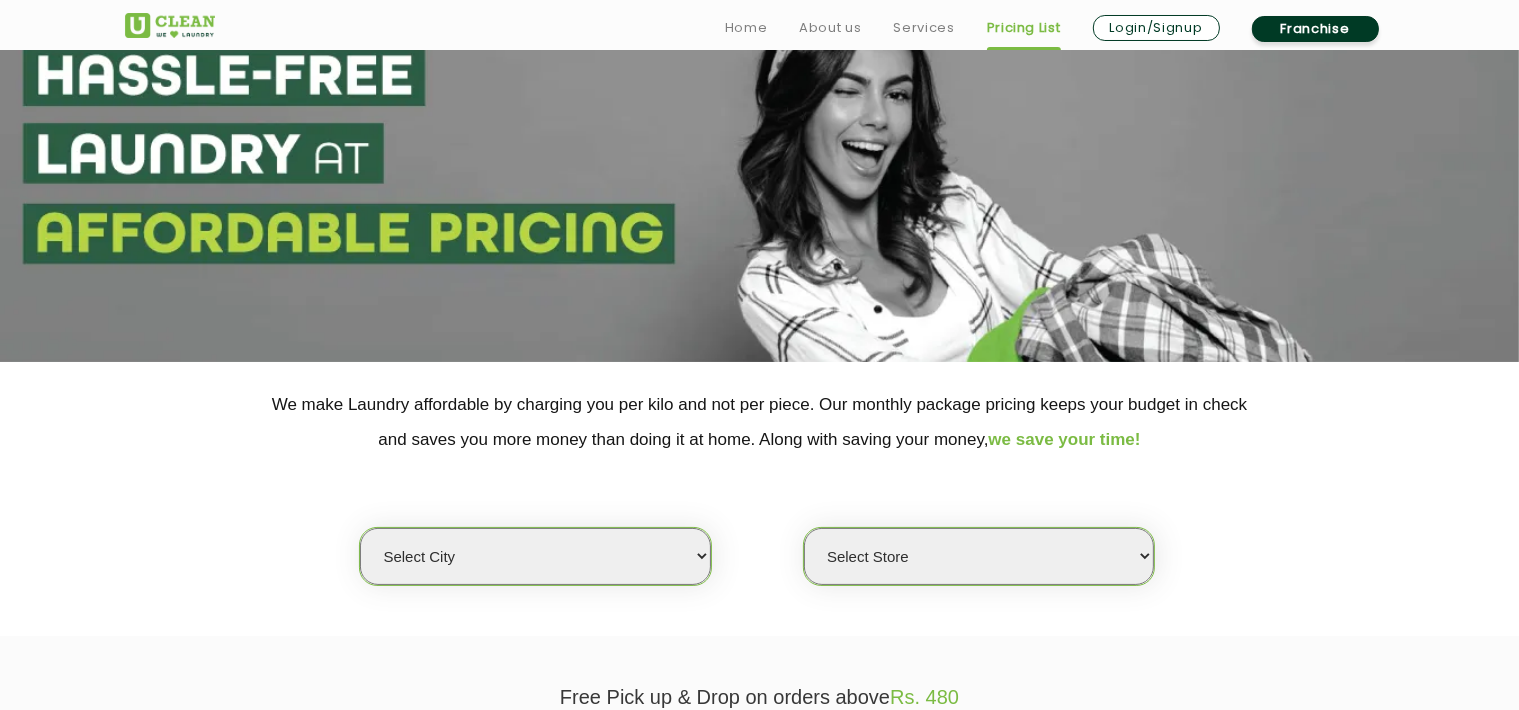 select on "0" 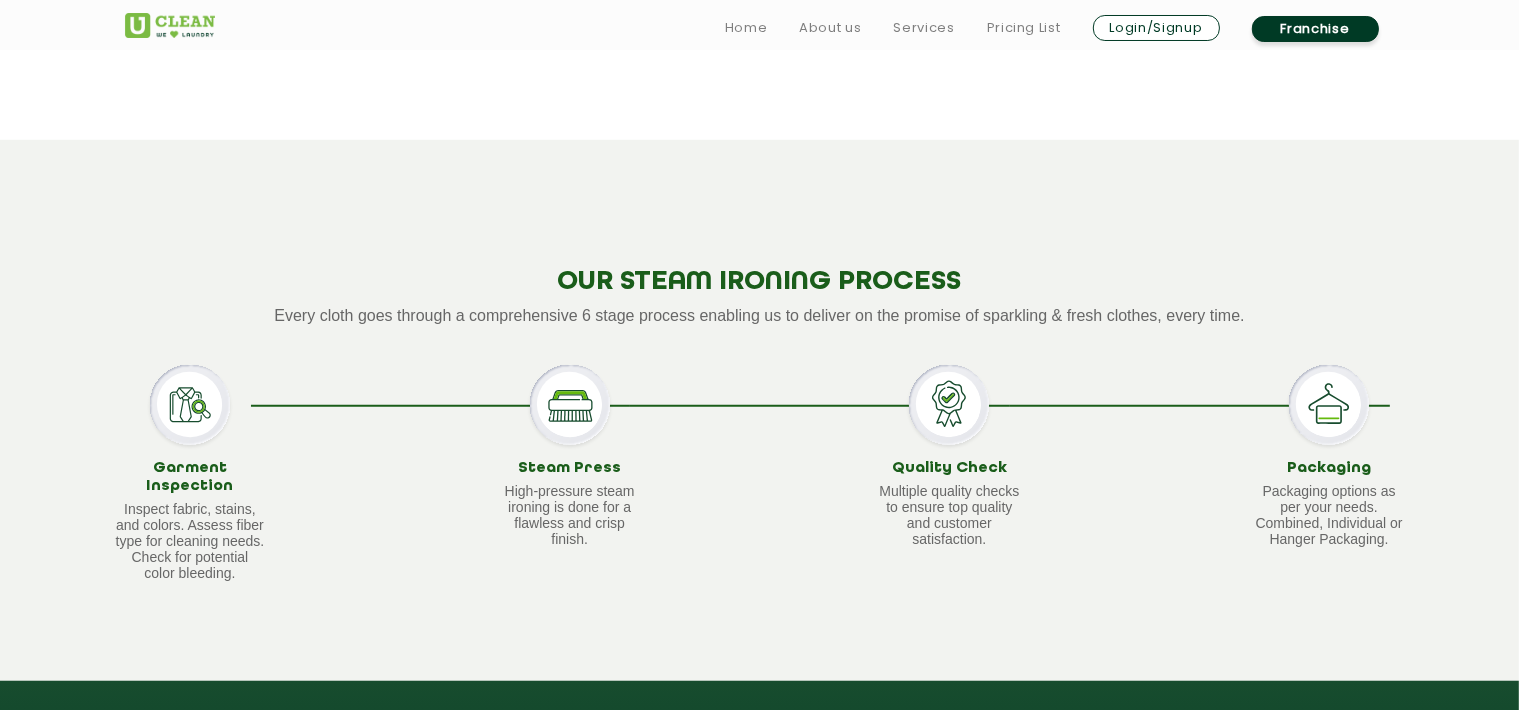 scroll, scrollTop: 1700, scrollLeft: 0, axis: vertical 